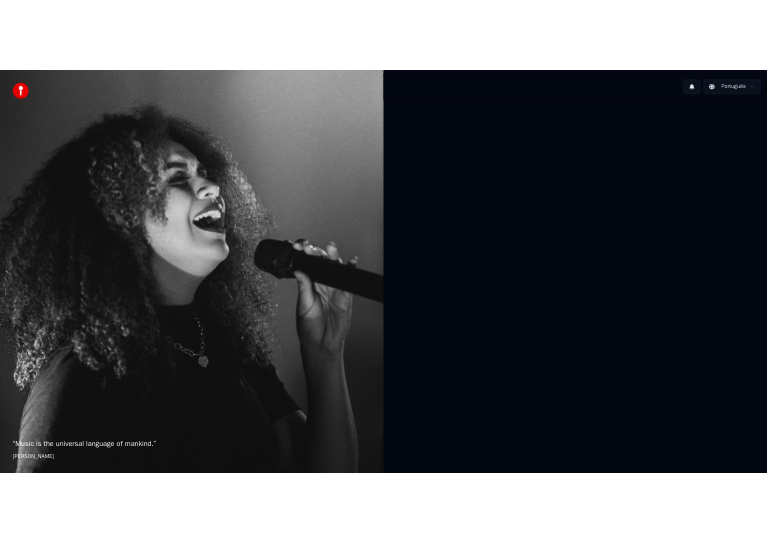 scroll, scrollTop: 0, scrollLeft: 0, axis: both 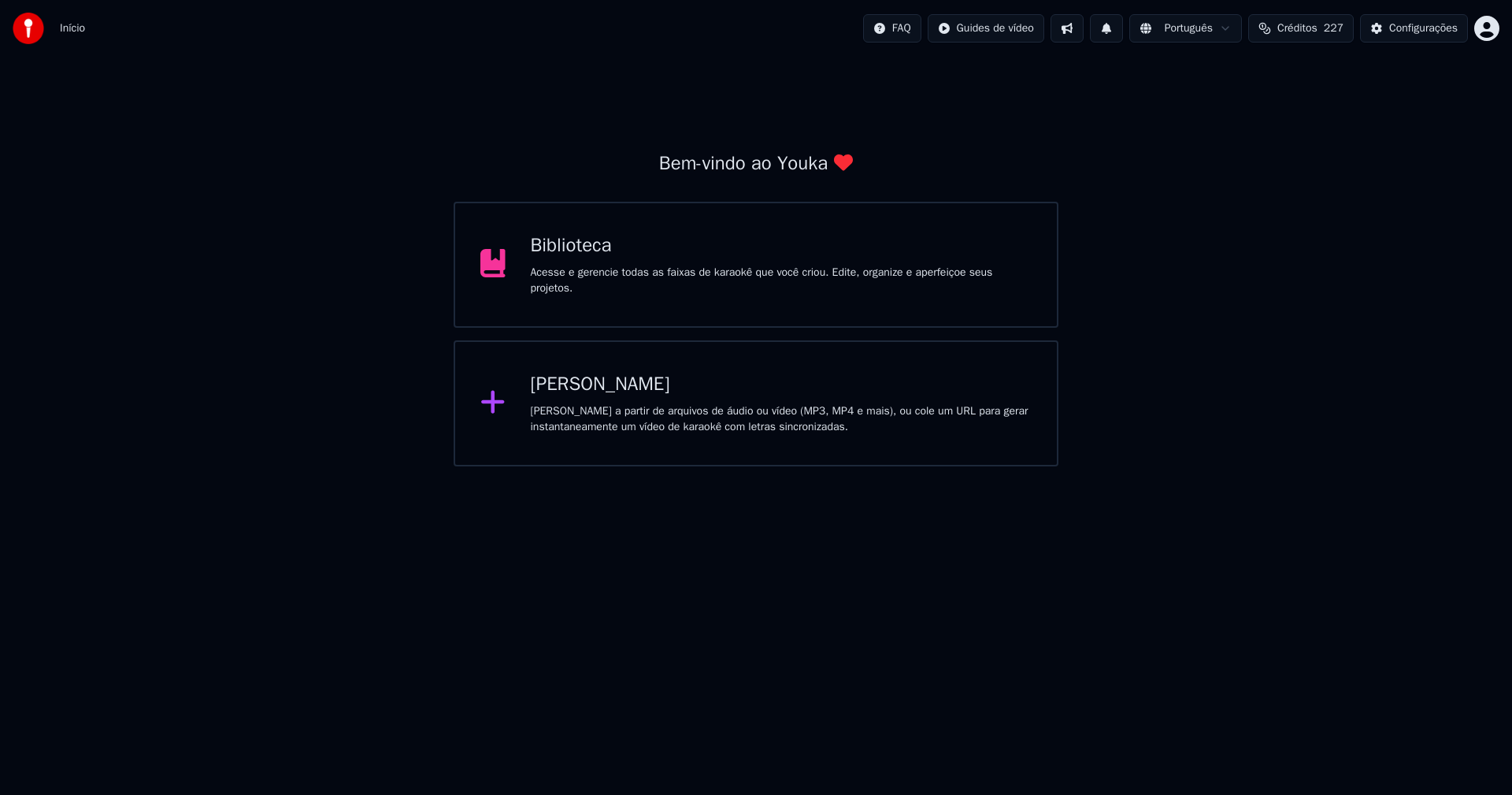 click on "Biblioteca" at bounding box center [781, 246] 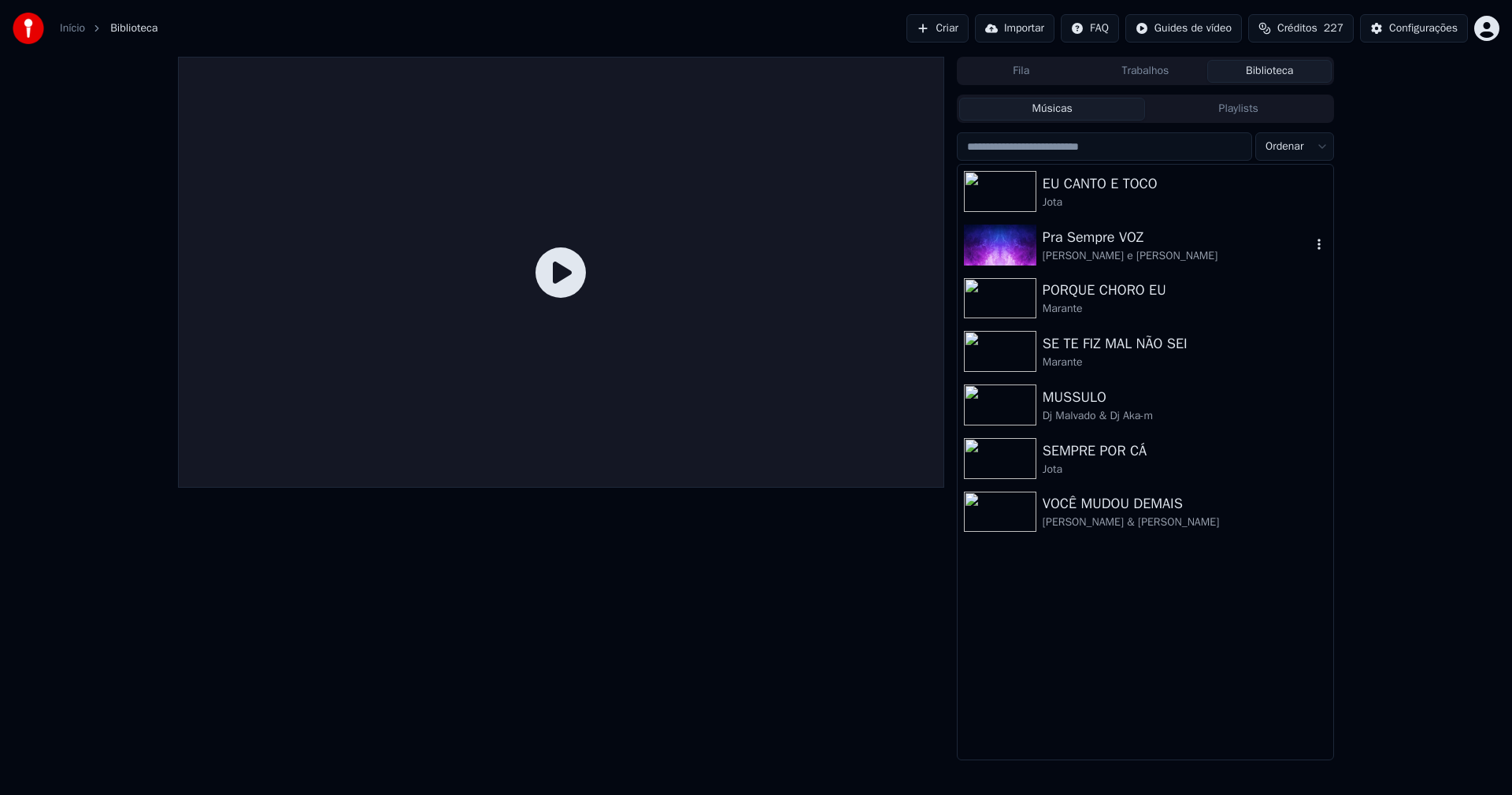 click on "Pra Sempre VOZ" at bounding box center (1177, 237) 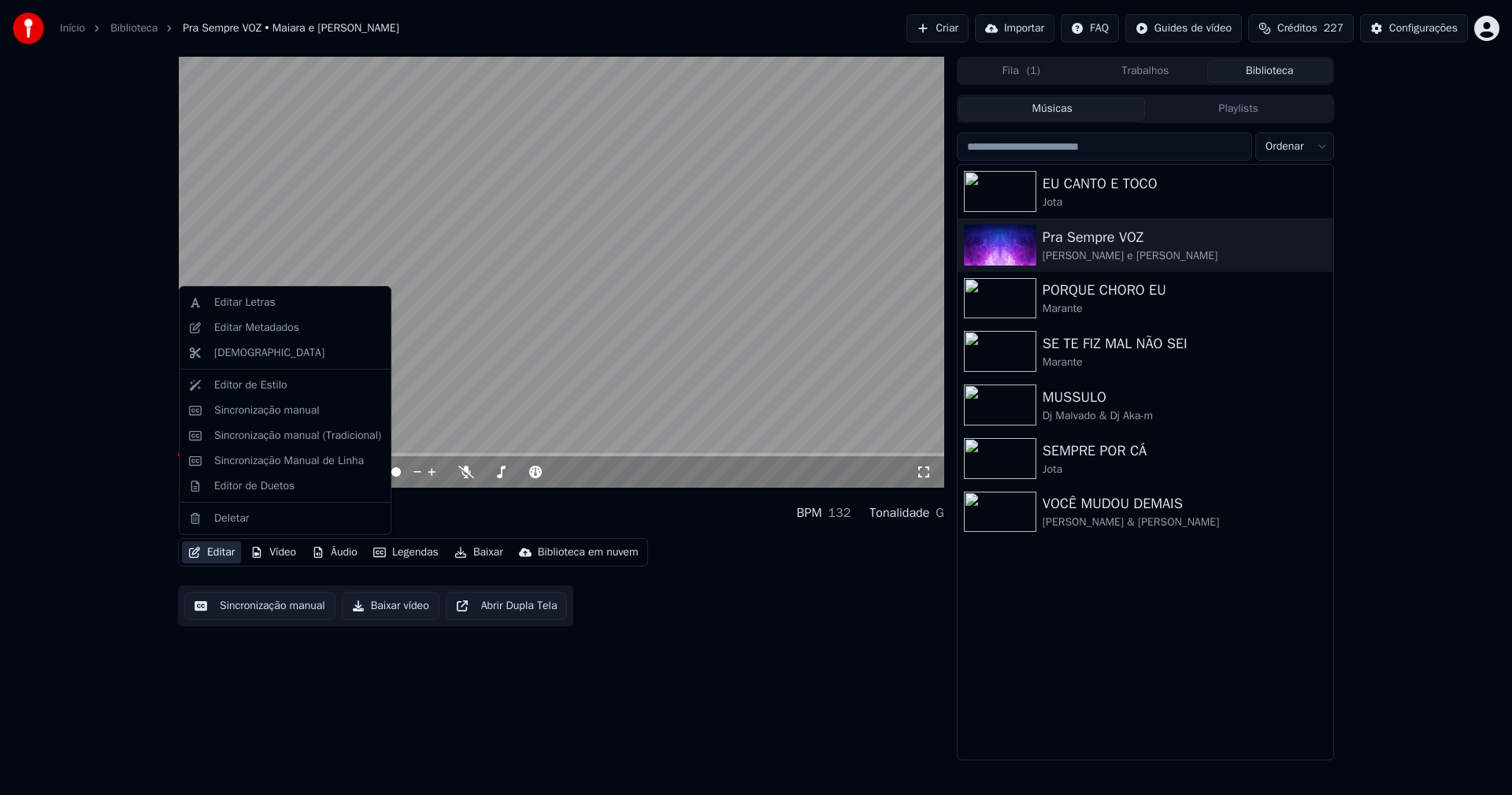 click on "Editar" at bounding box center (211, 552) 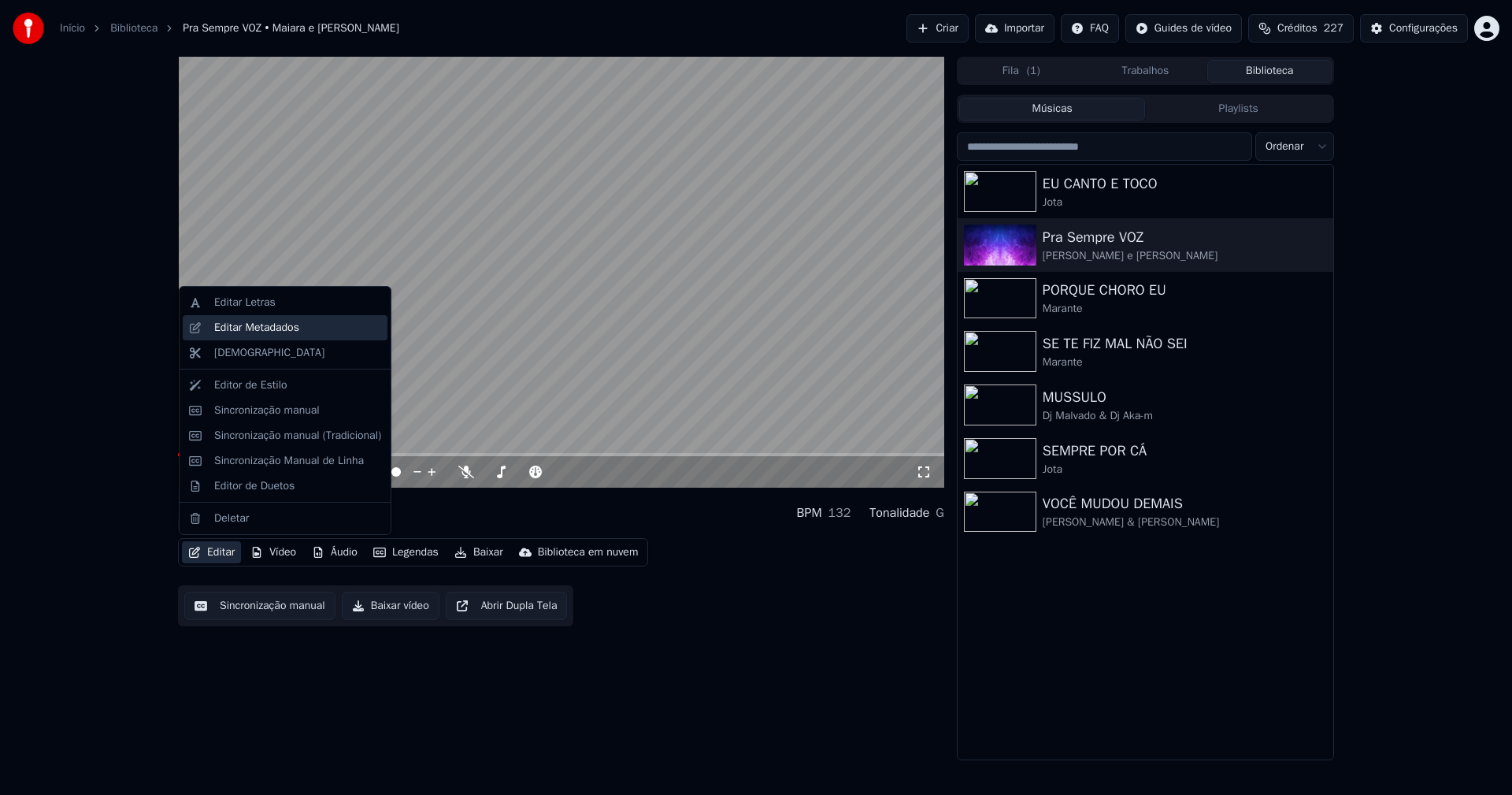 click on "Editar Metadados" at bounding box center (257, 328) 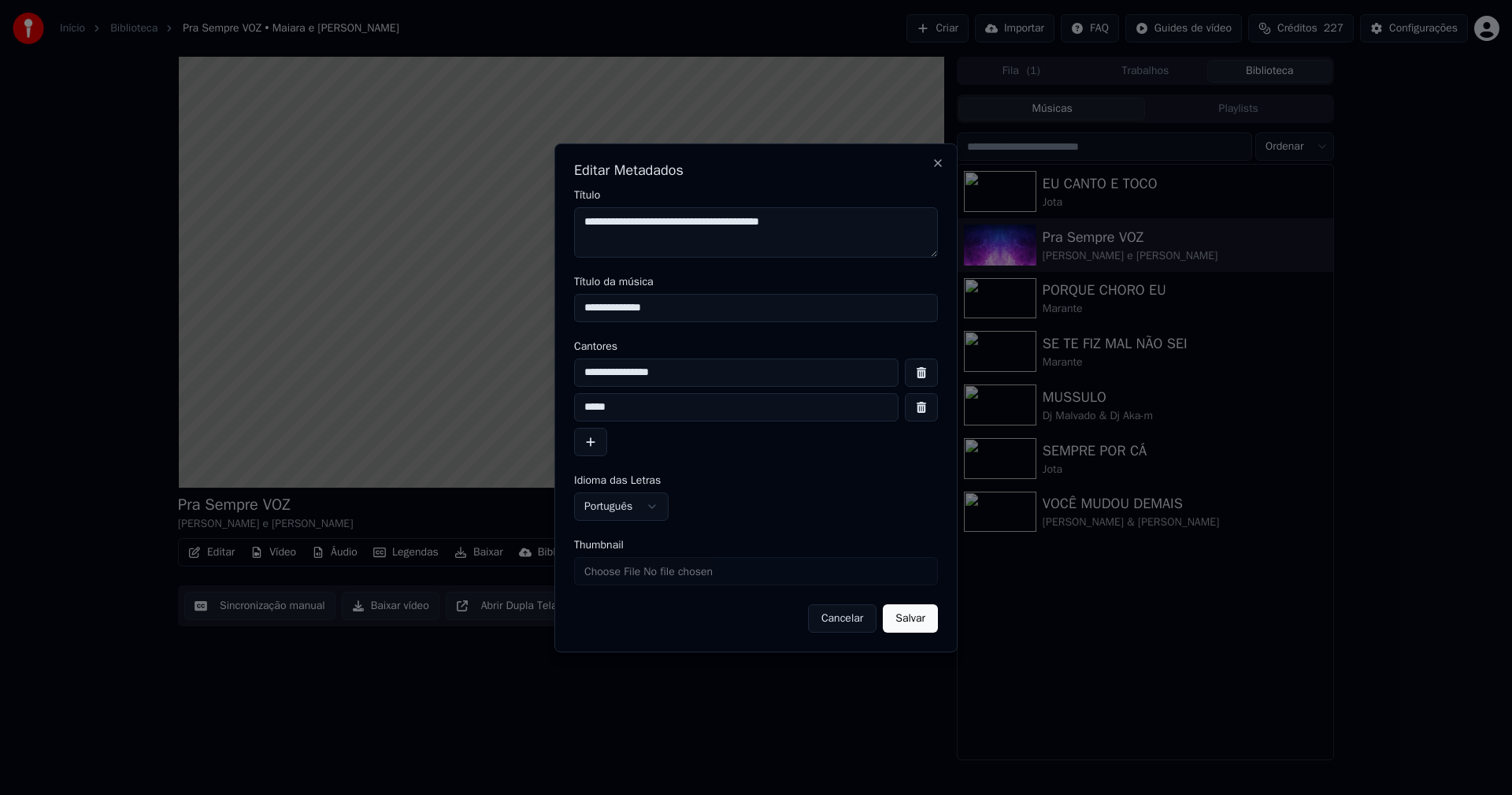 drag, startPoint x: 678, startPoint y: 306, endPoint x: 539, endPoint y: 295, distance: 139.43457 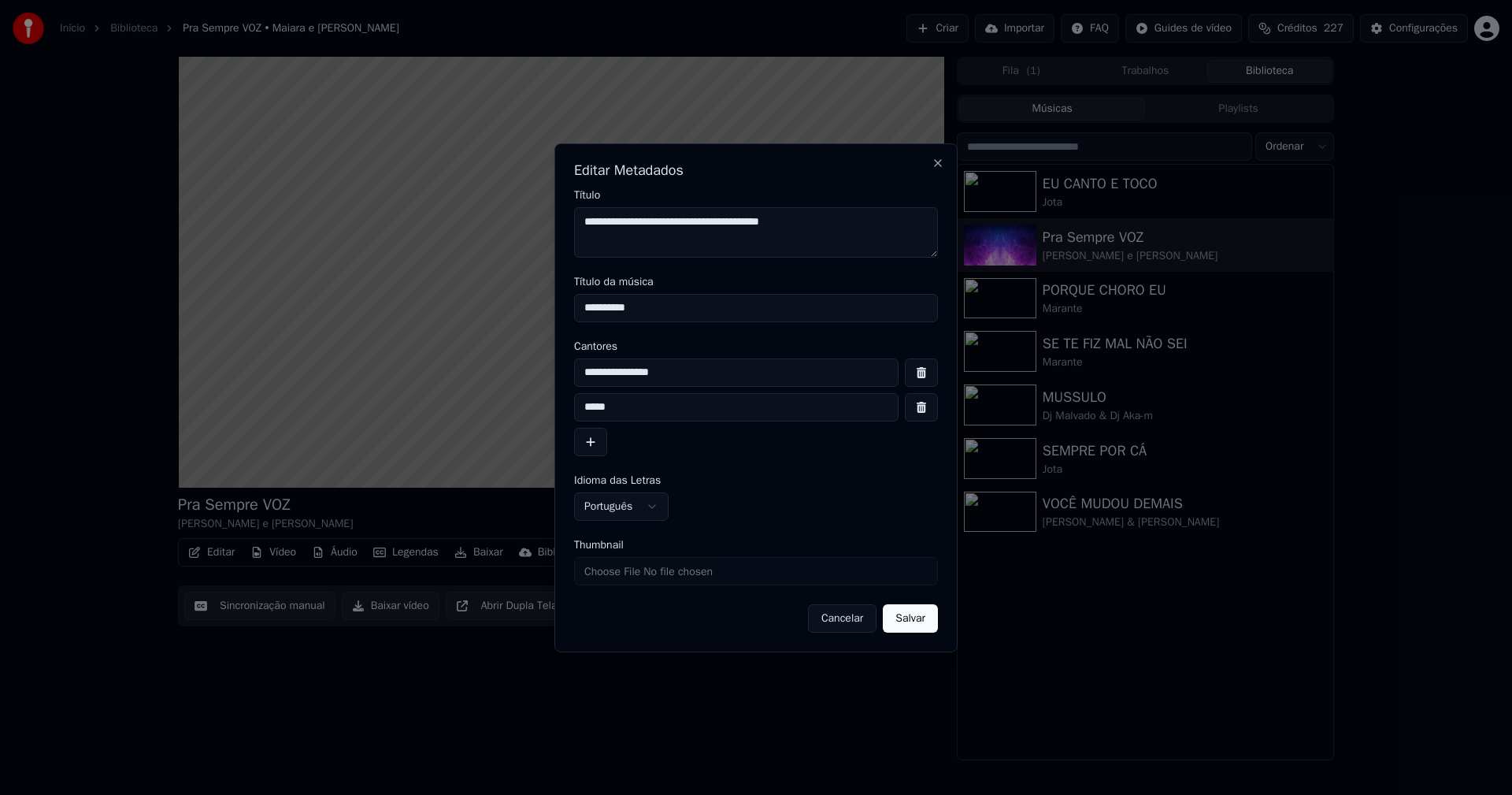 type on "**********" 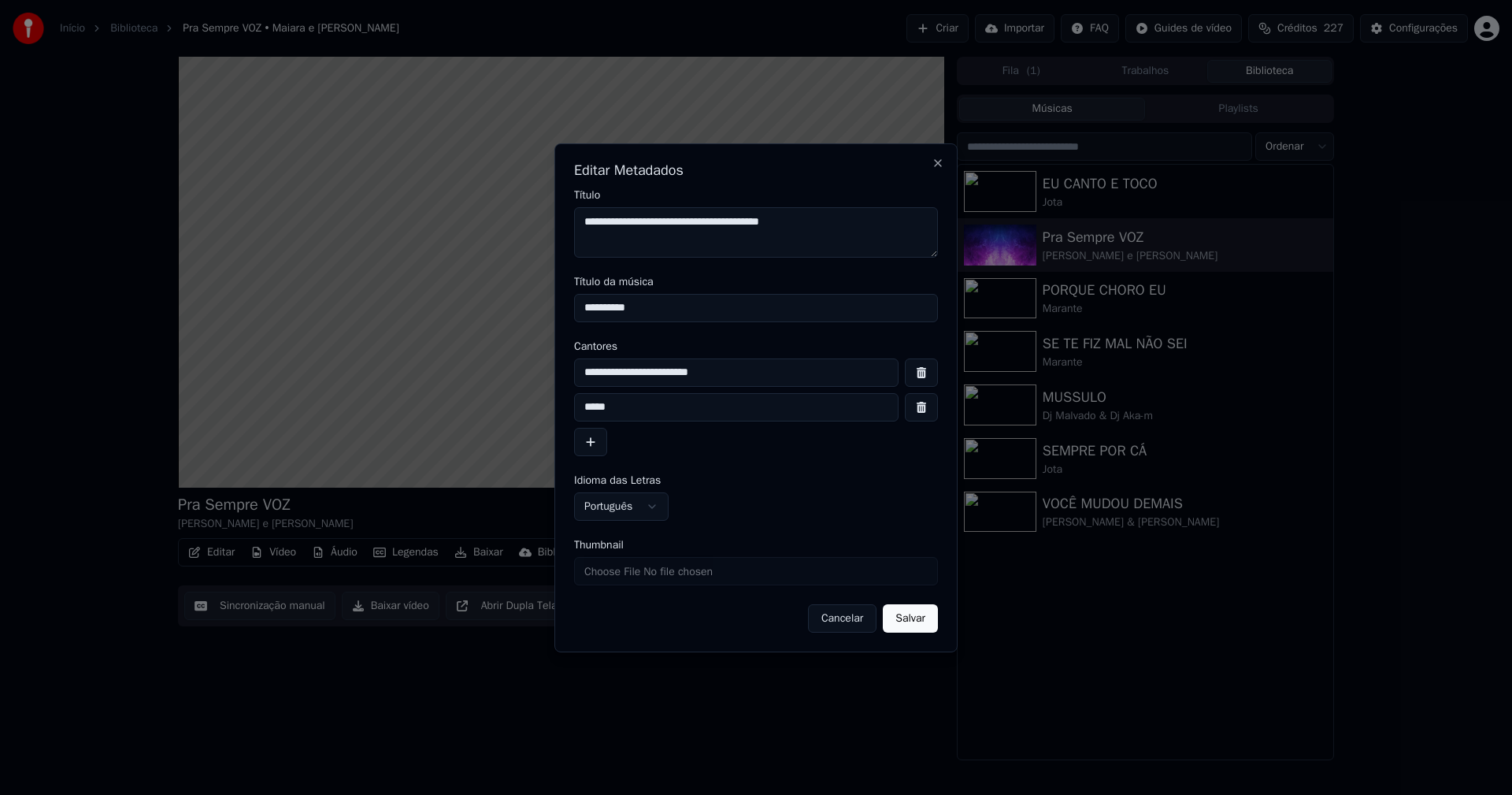type on "**********" 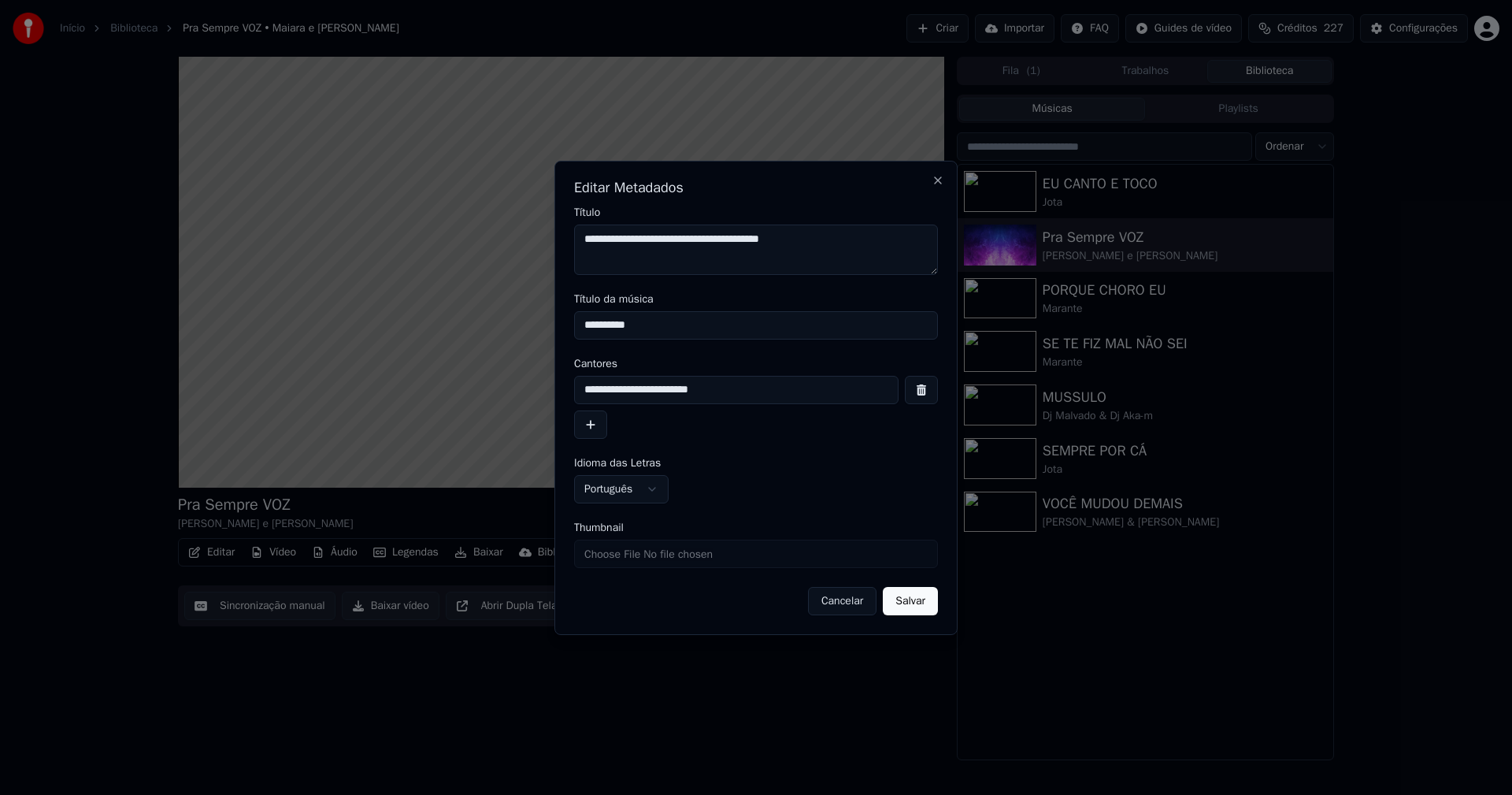 click on "Thumbnail" at bounding box center [756, 554] 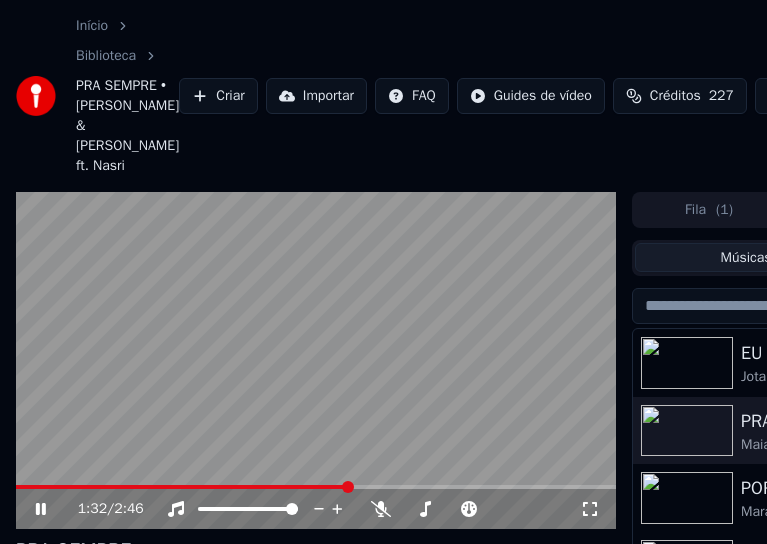 click 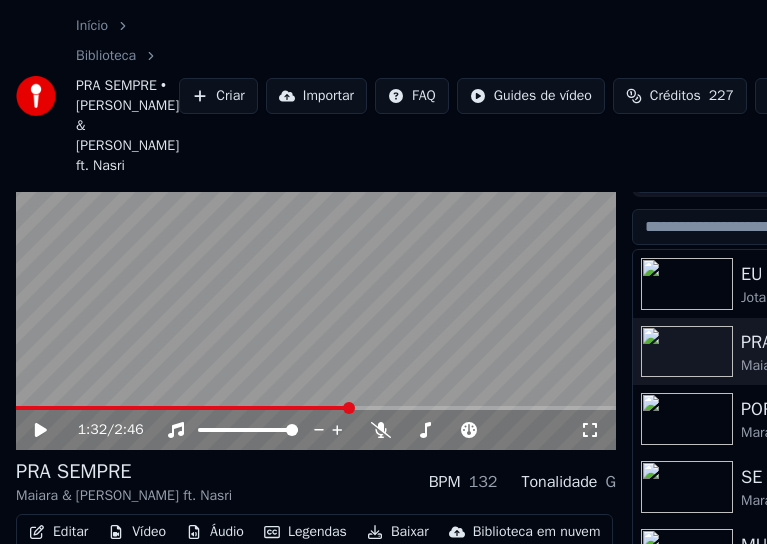 scroll, scrollTop: 185, scrollLeft: 0, axis: vertical 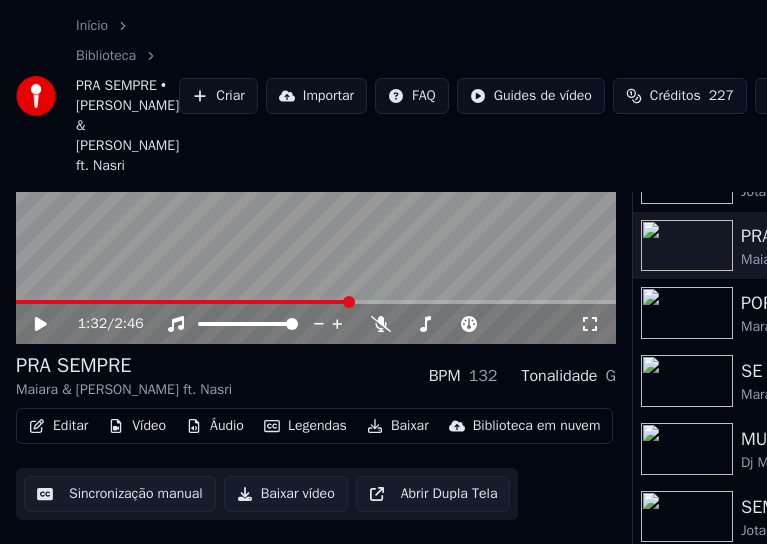 click on "Editar" at bounding box center (58, 426) 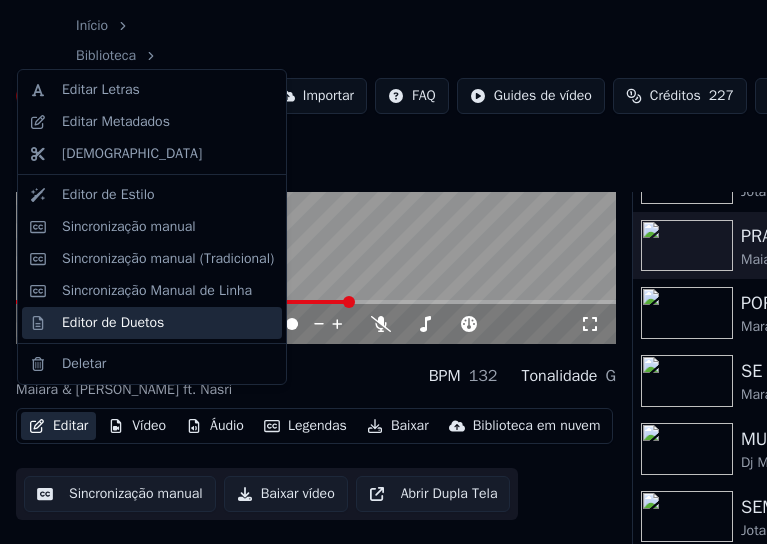 click on "Editor de Duetos" at bounding box center [113, 323] 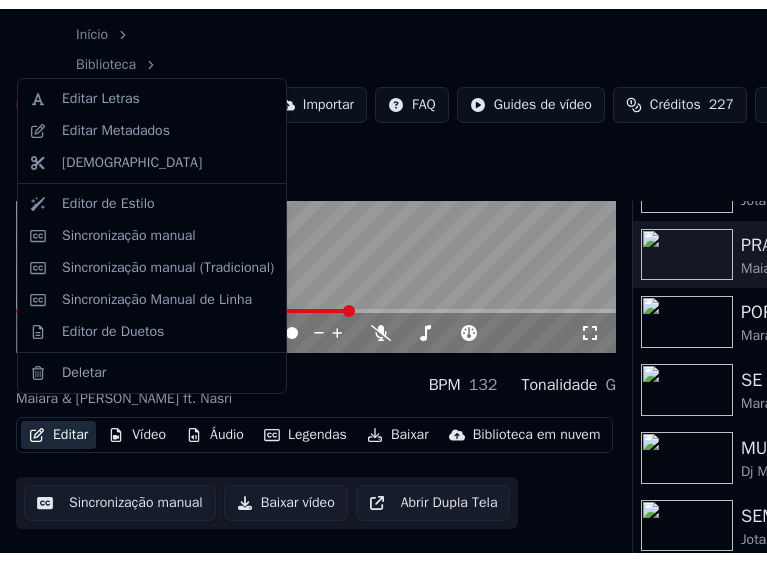 scroll, scrollTop: 0, scrollLeft: 0, axis: both 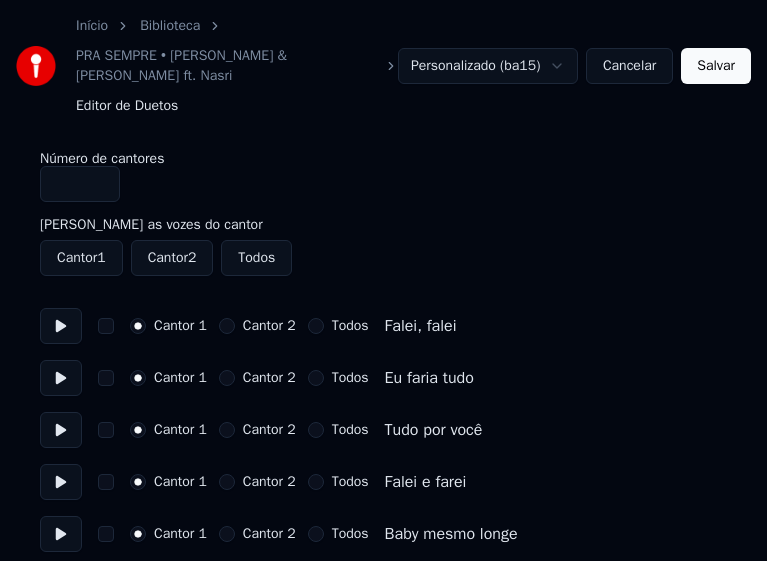 click on "Todos" at bounding box center (316, 326) 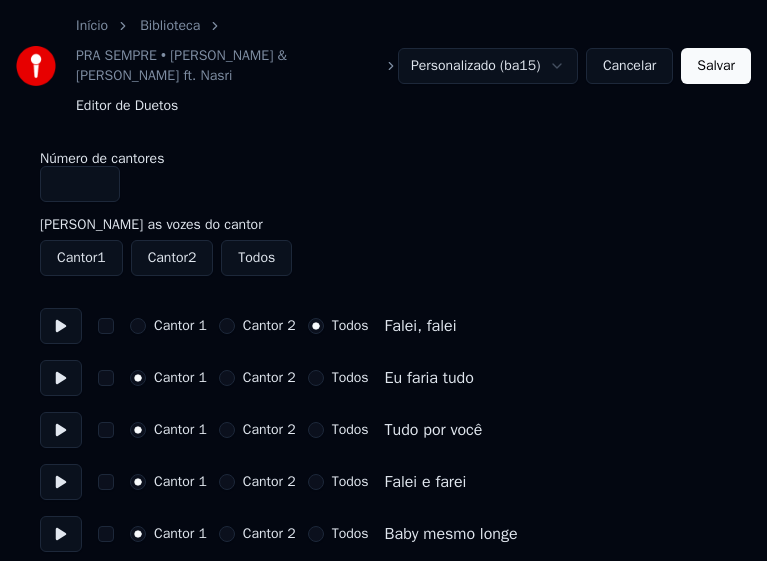 click on "Todos" at bounding box center [316, 378] 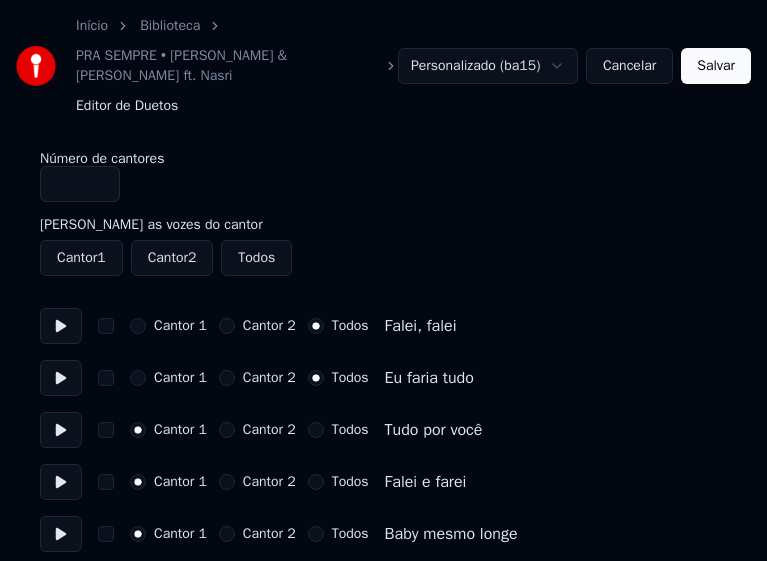 click on "Todos" at bounding box center [316, 430] 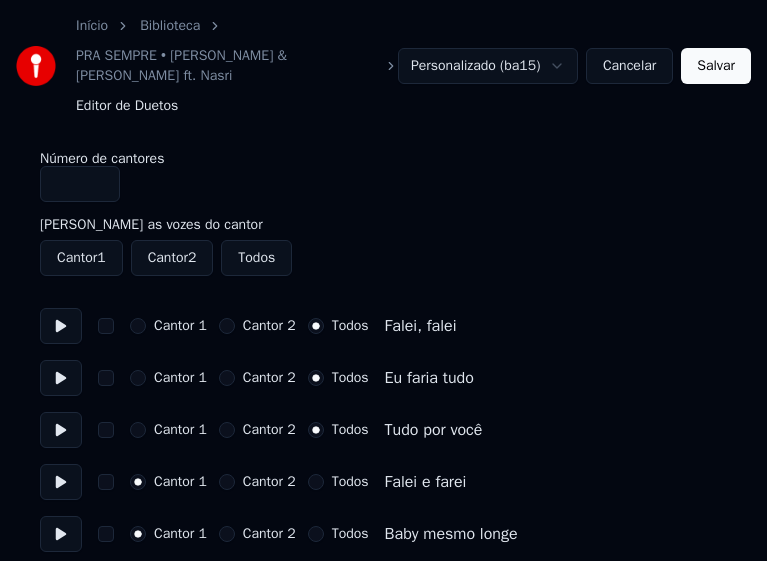 scroll, scrollTop: 100, scrollLeft: 0, axis: vertical 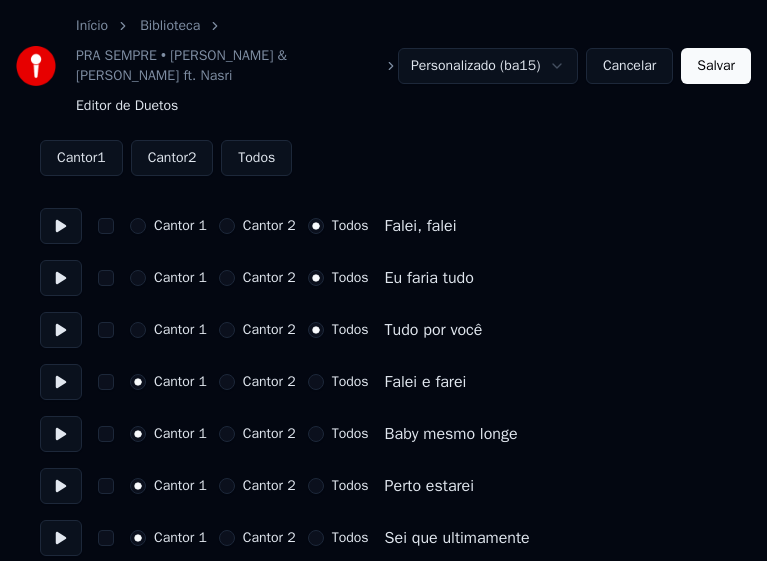 click on "Todos" at bounding box center [316, 382] 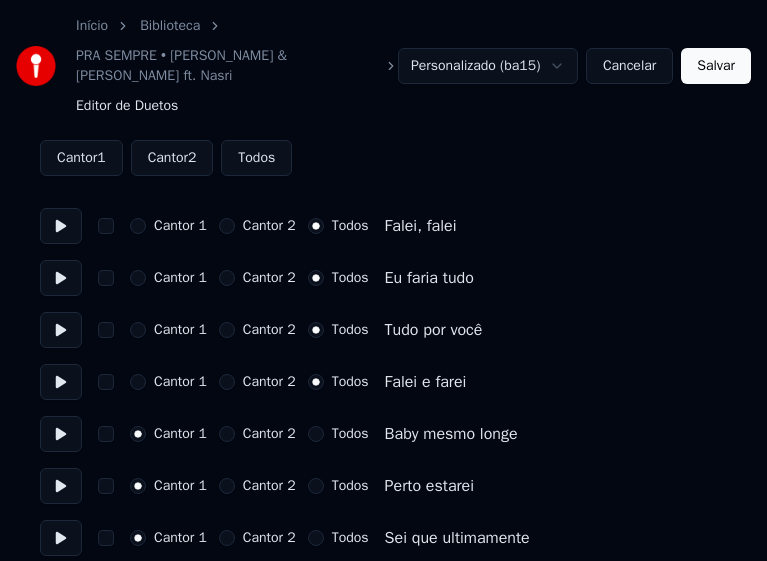 click on "Todos" at bounding box center [316, 434] 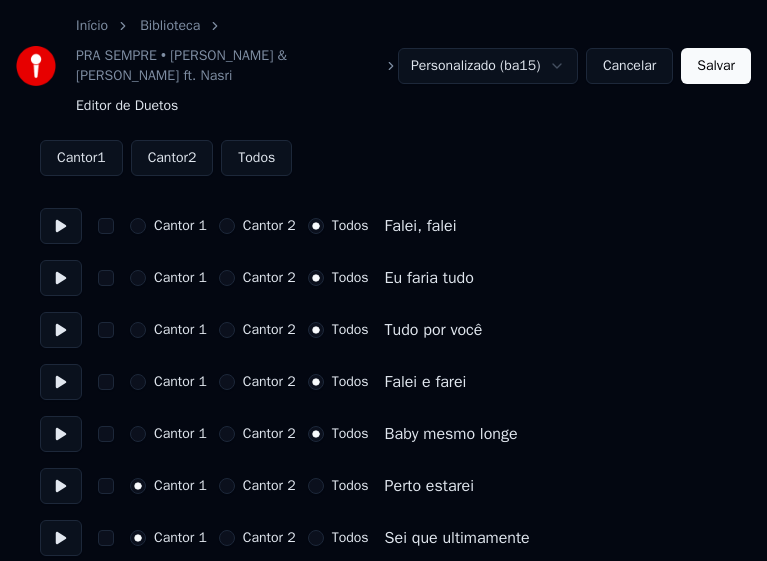 click on "Todos" at bounding box center [316, 486] 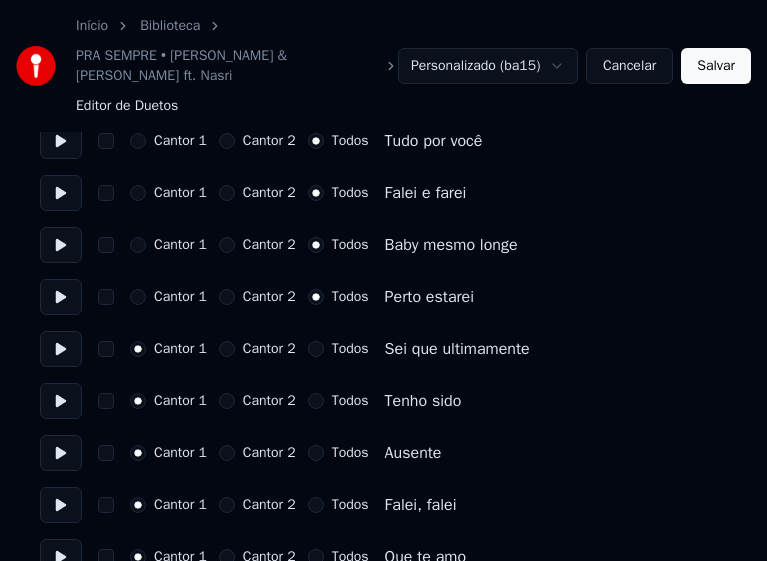scroll, scrollTop: 300, scrollLeft: 0, axis: vertical 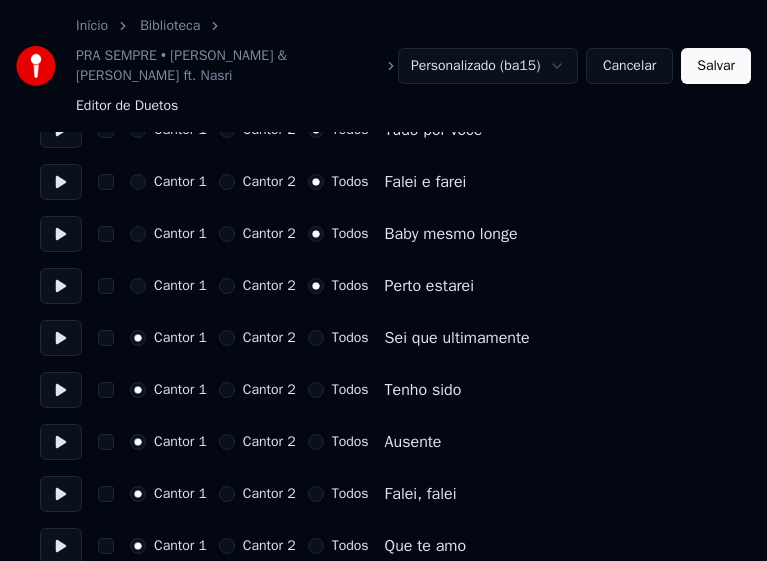 click on "Todos" at bounding box center (316, 338) 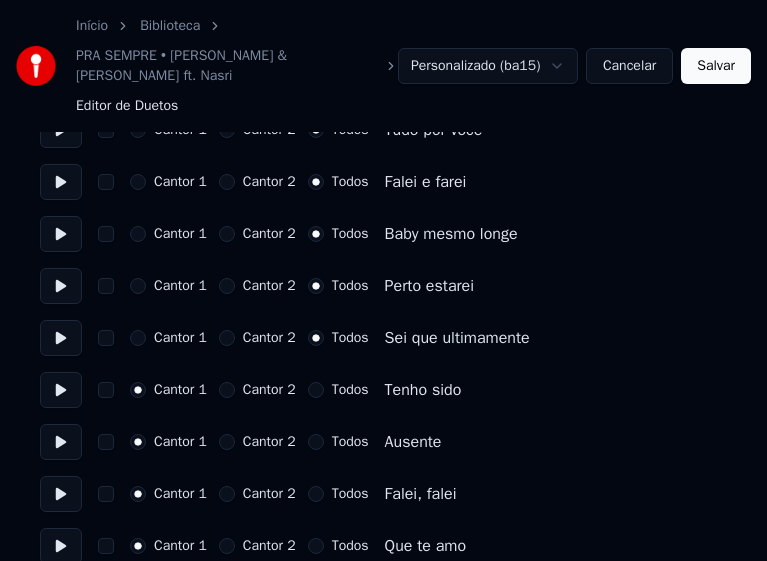 click on "Todos" at bounding box center [316, 390] 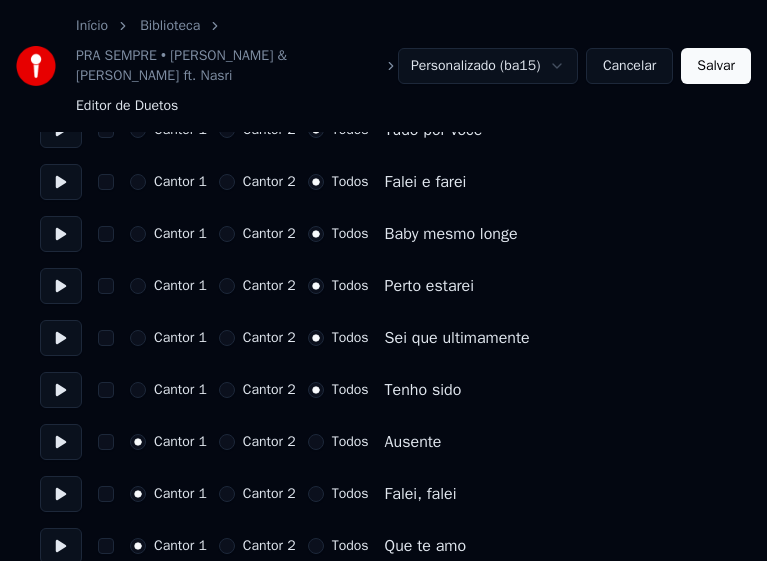 click on "Todos" at bounding box center [316, 442] 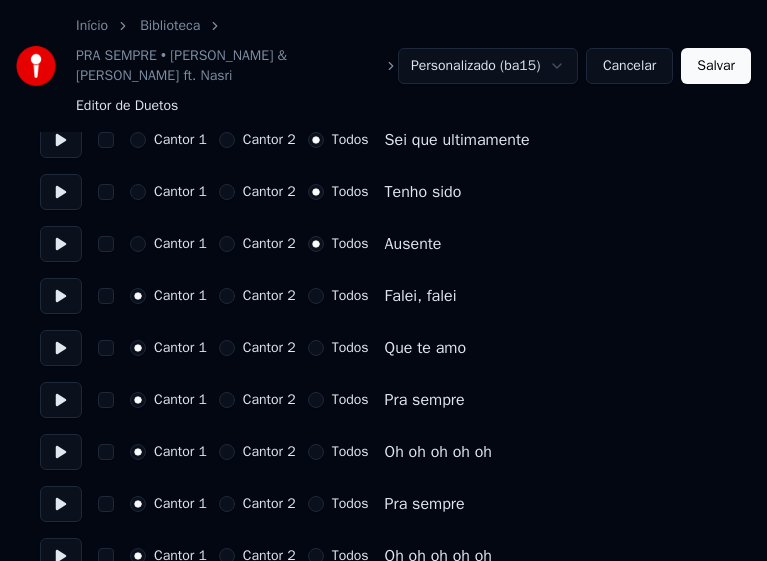 scroll, scrollTop: 500, scrollLeft: 0, axis: vertical 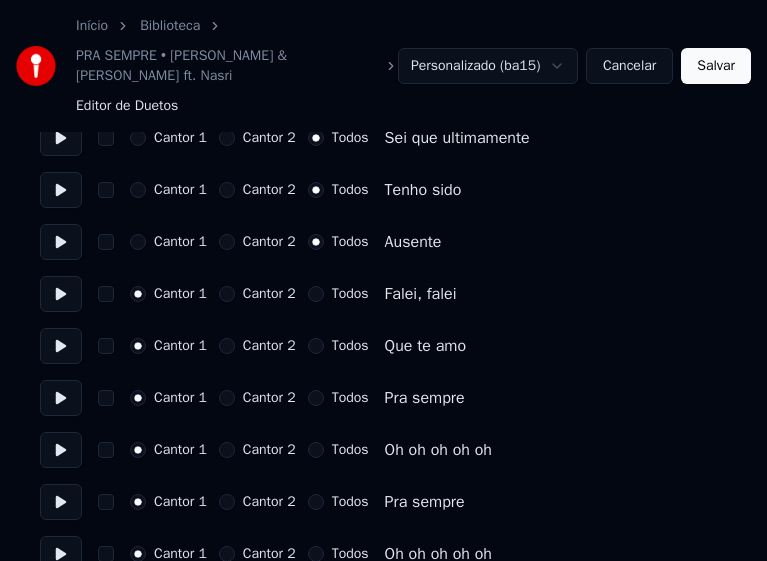 click on "Todos" at bounding box center [316, 294] 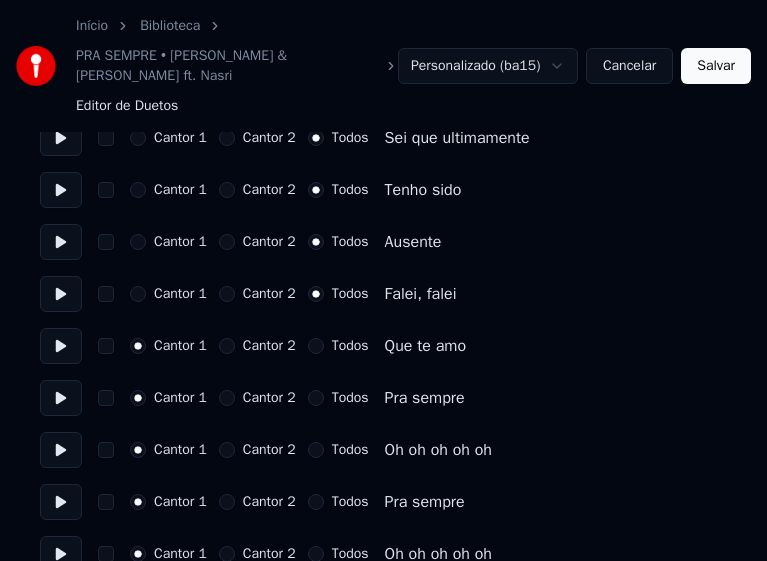 click on "Todos" at bounding box center (316, 346) 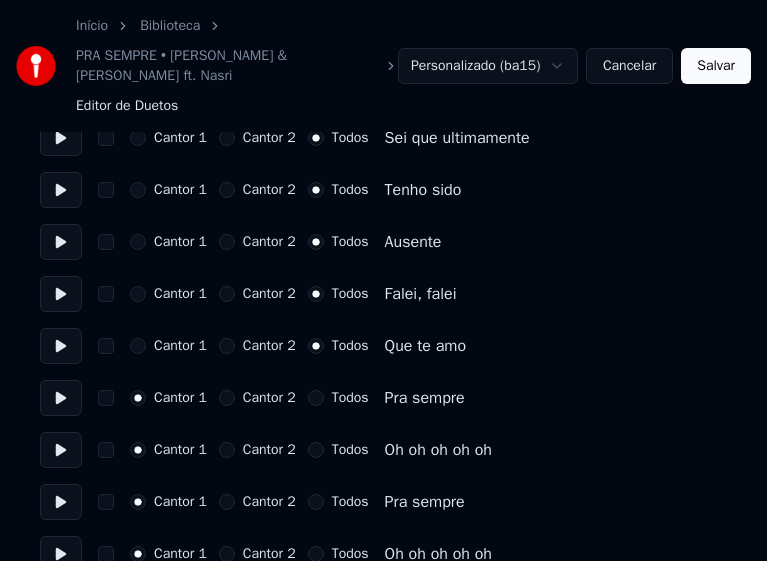click on "Todos" at bounding box center [316, 398] 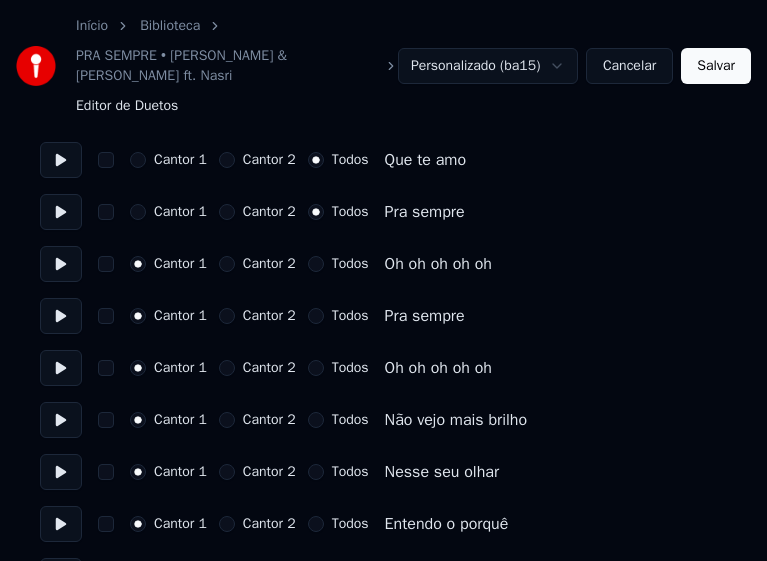 scroll, scrollTop: 700, scrollLeft: 0, axis: vertical 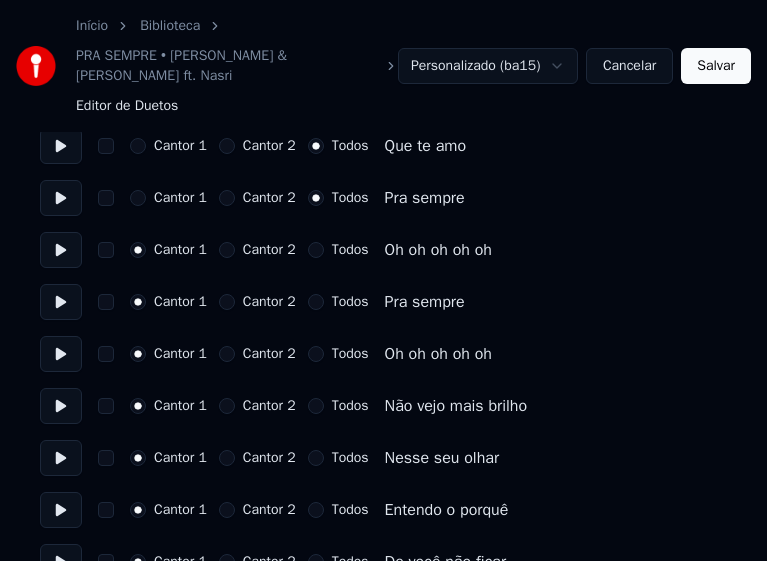 click on "Todos" at bounding box center [316, 250] 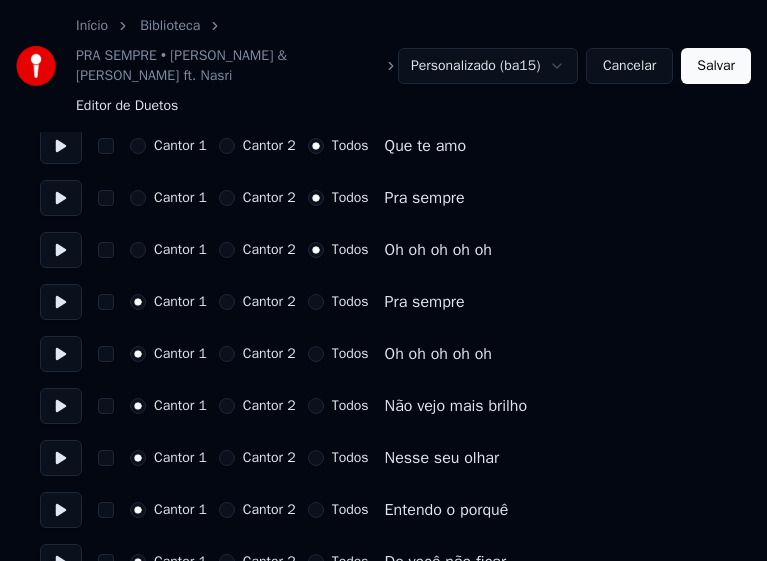 click on "Todos" at bounding box center [316, 302] 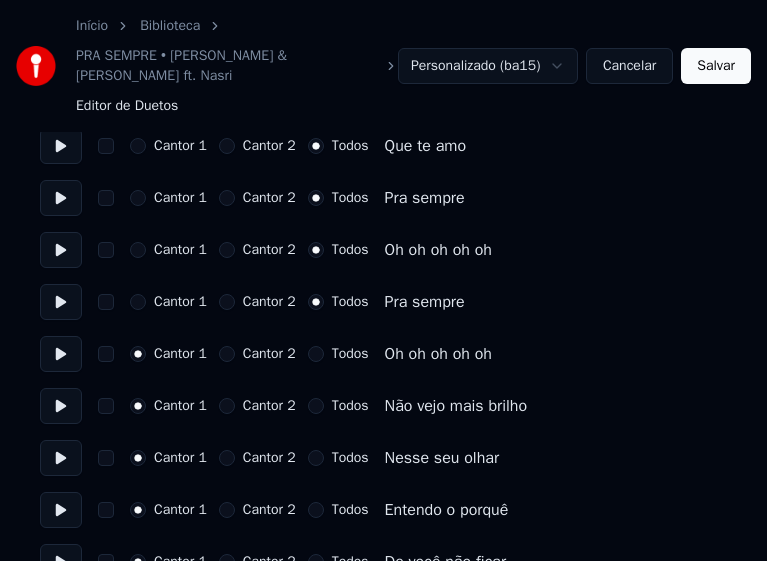 scroll, scrollTop: 800, scrollLeft: 0, axis: vertical 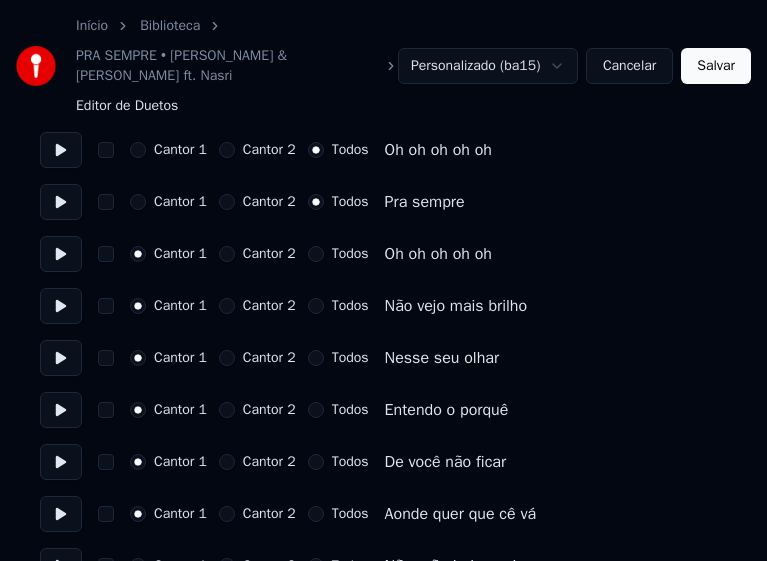 click on "Todos" at bounding box center (316, 254) 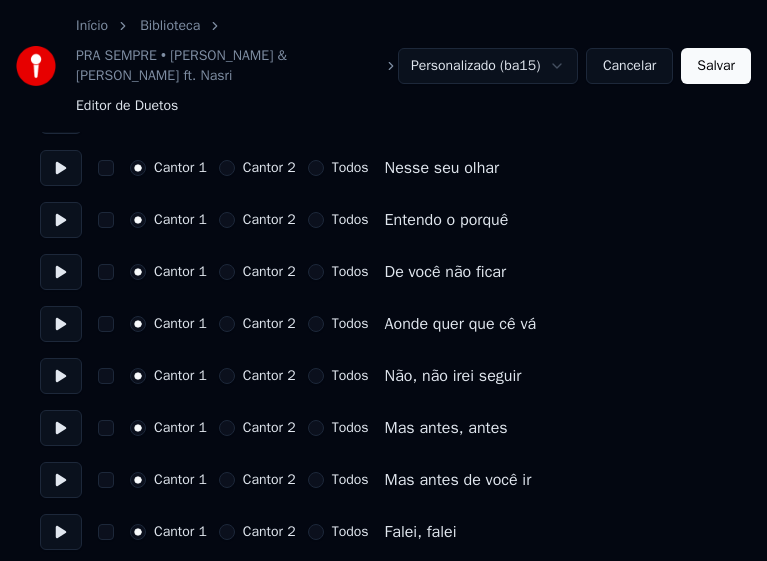 scroll, scrollTop: 1000, scrollLeft: 0, axis: vertical 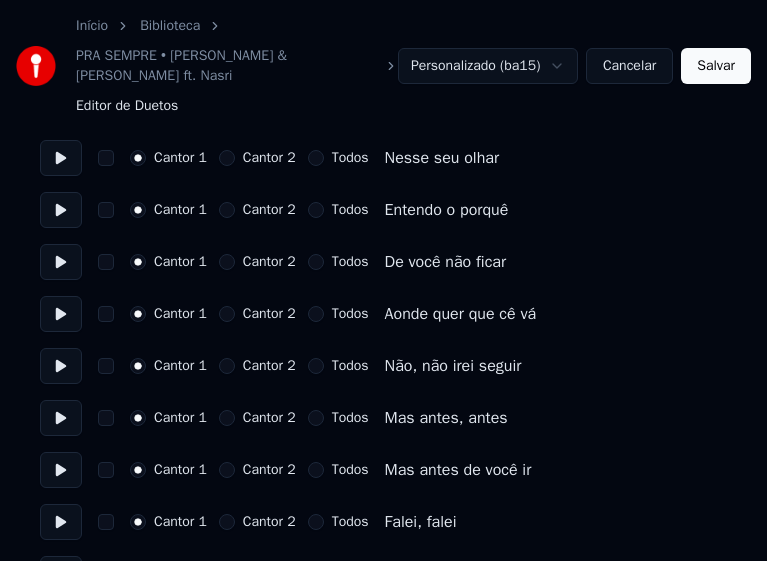 click on "Cantor 2" at bounding box center [227, 210] 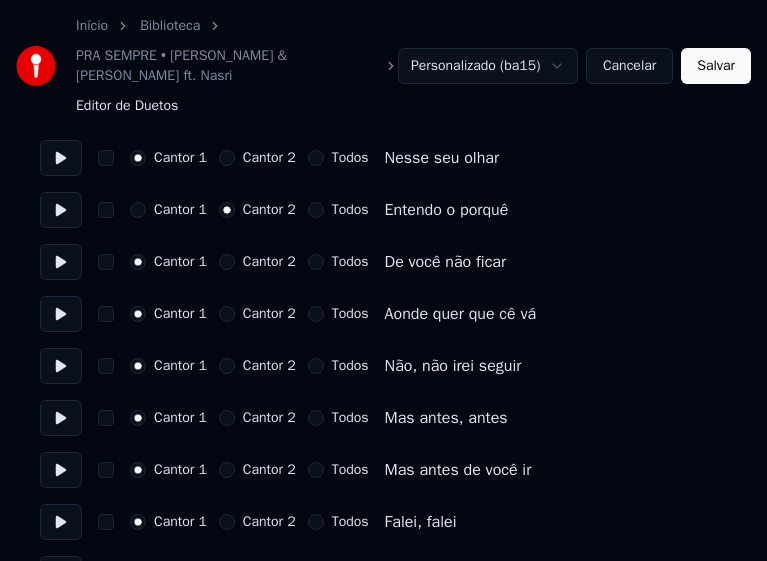 click on "Cantor 2" at bounding box center (227, 262) 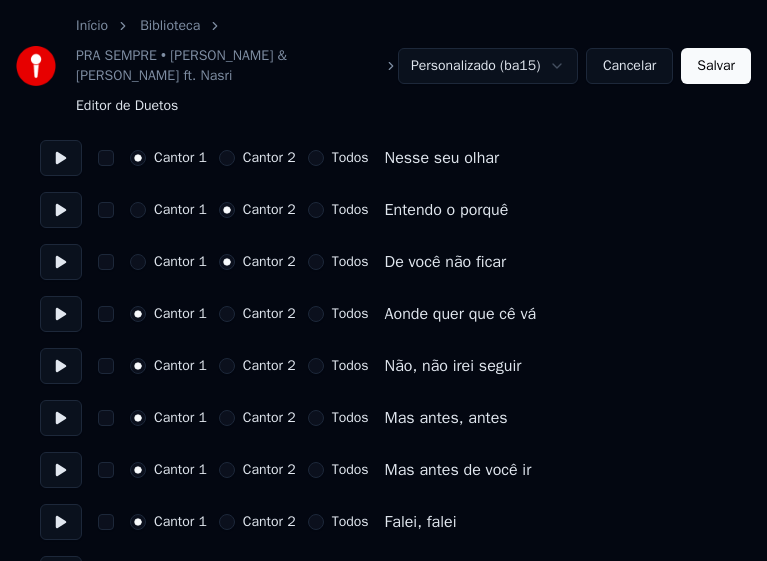 click on "Todos" at bounding box center [316, 314] 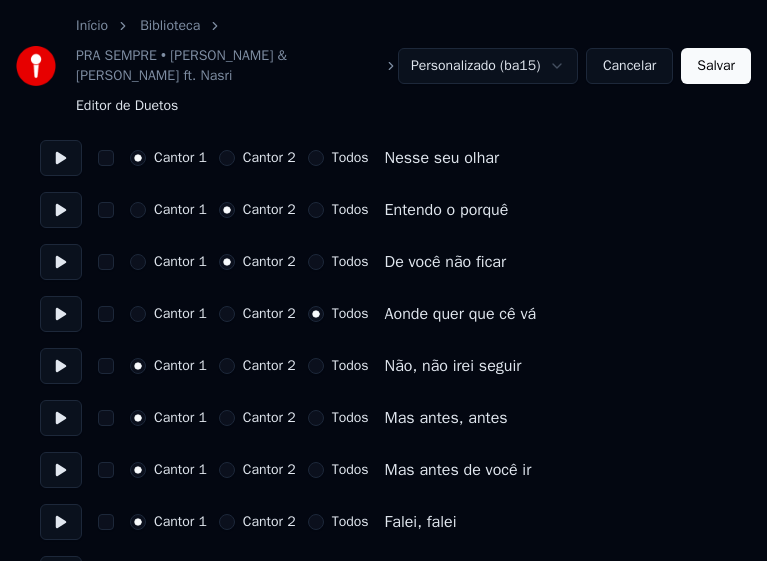 click on "Todos" at bounding box center (316, 366) 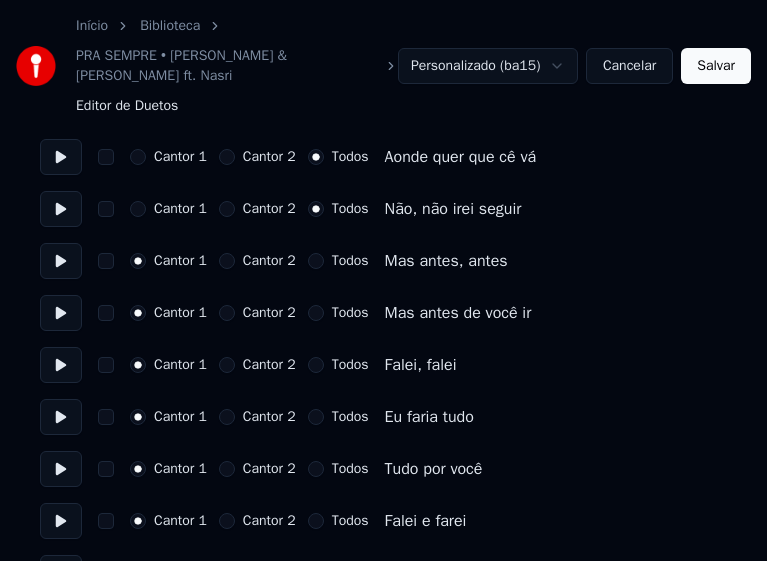 scroll, scrollTop: 1200, scrollLeft: 0, axis: vertical 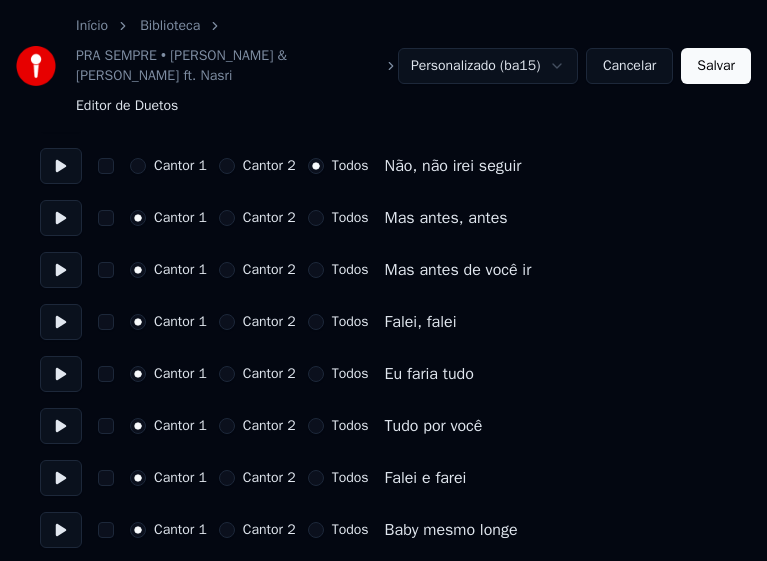 click on "Todos" at bounding box center [316, 218] 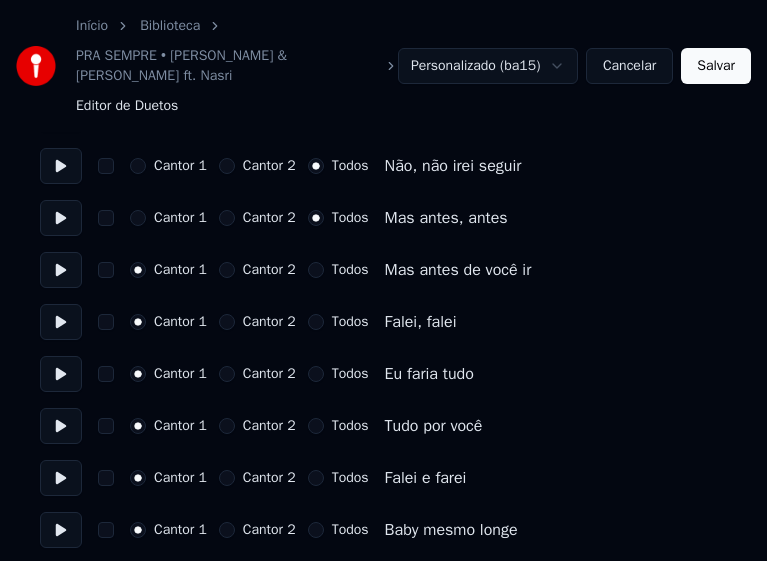 click on "Todos" at bounding box center [316, 270] 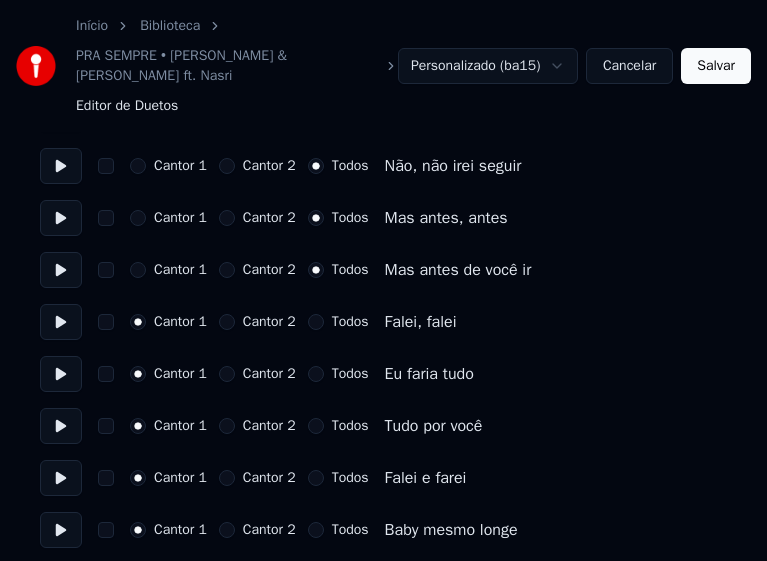 click on "Todos" at bounding box center (316, 322) 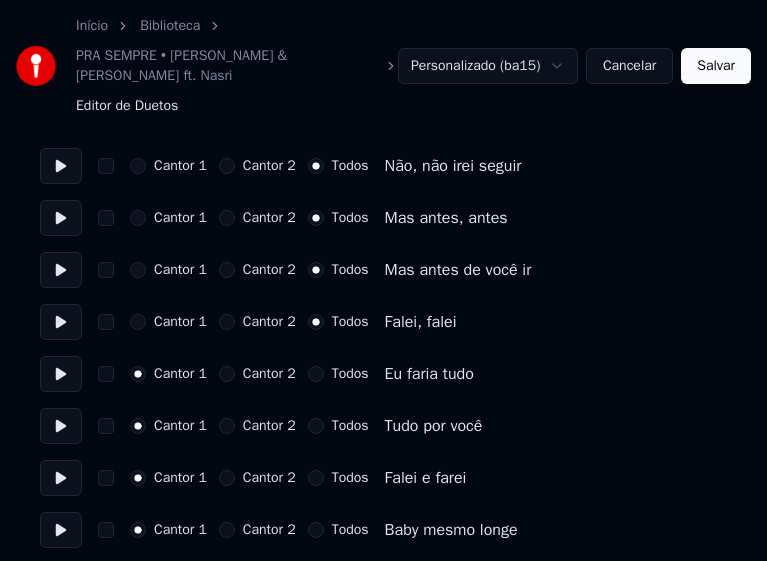click on "Todos" at bounding box center [316, 374] 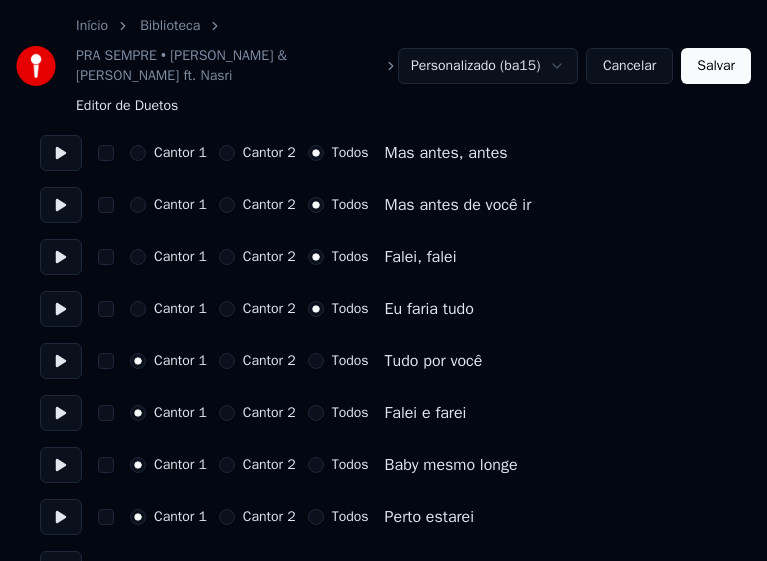 scroll, scrollTop: 1300, scrollLeft: 0, axis: vertical 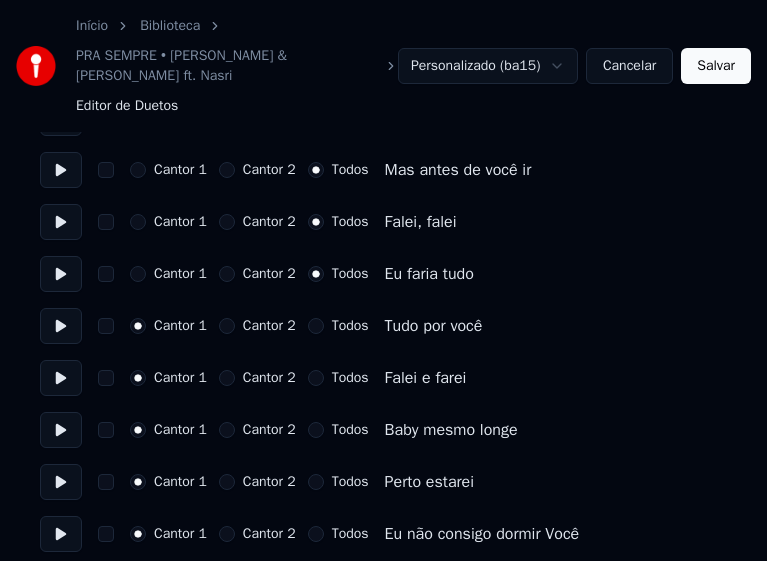 click on "Todos" at bounding box center [316, 326] 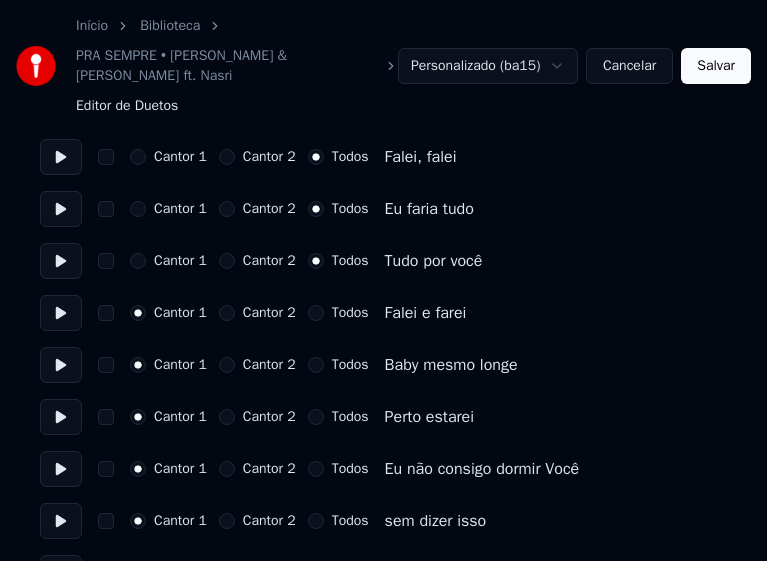 scroll, scrollTop: 1400, scrollLeft: 0, axis: vertical 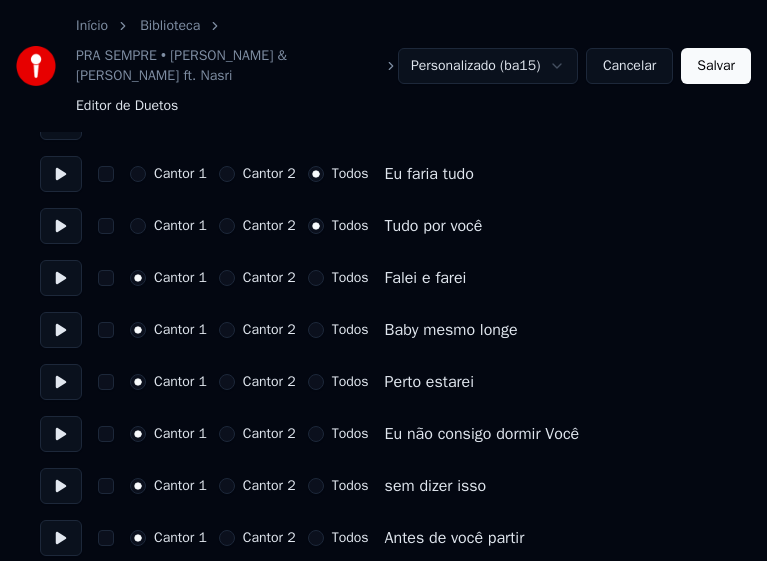click on "Todos" at bounding box center [316, 278] 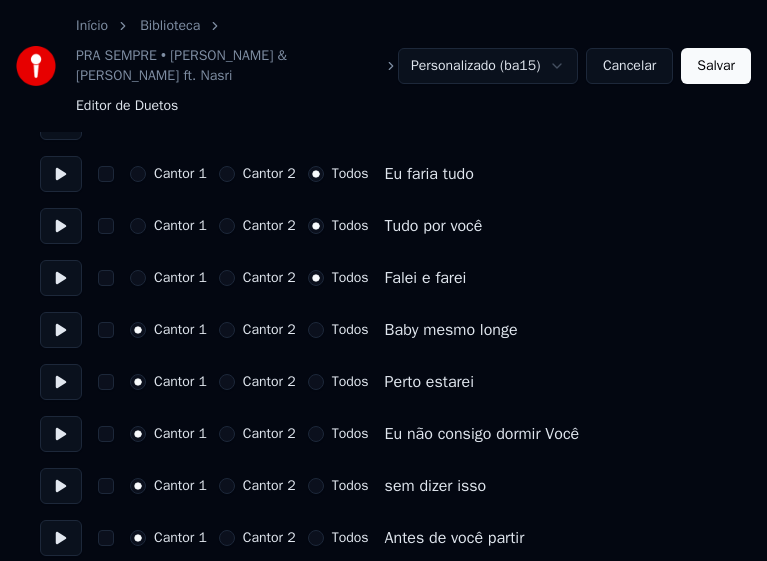 click on "Todos" at bounding box center [316, 330] 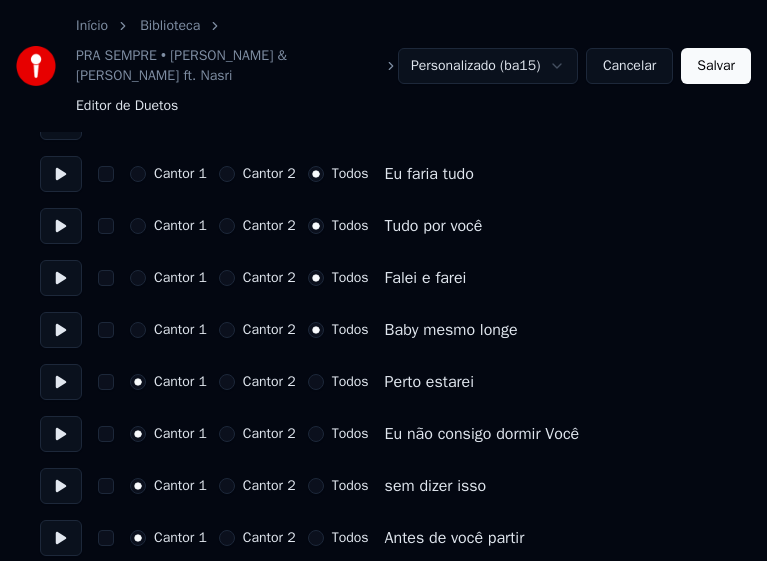 click on "Todos" at bounding box center [316, 382] 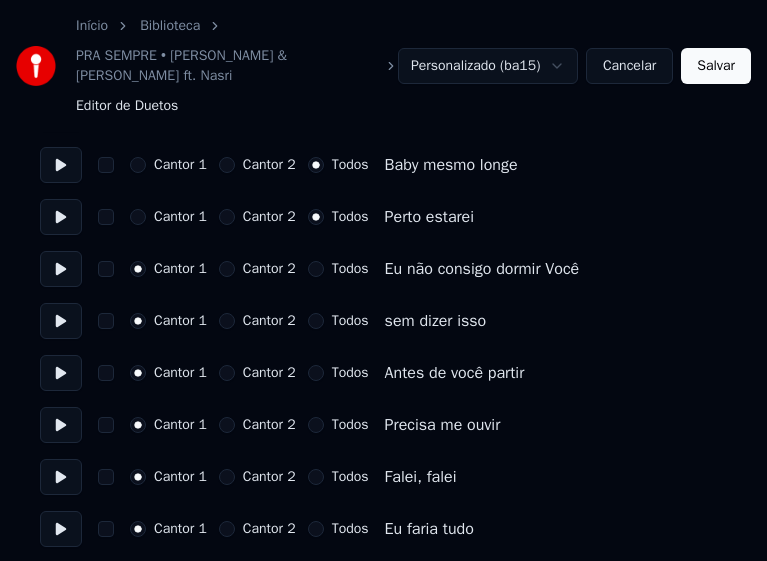 scroll, scrollTop: 1600, scrollLeft: 0, axis: vertical 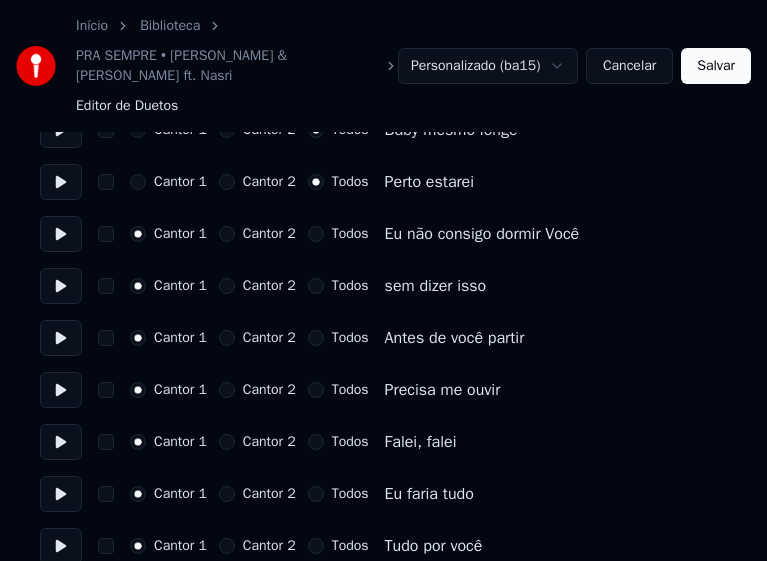 click on "Cantor 2" at bounding box center (227, 234) 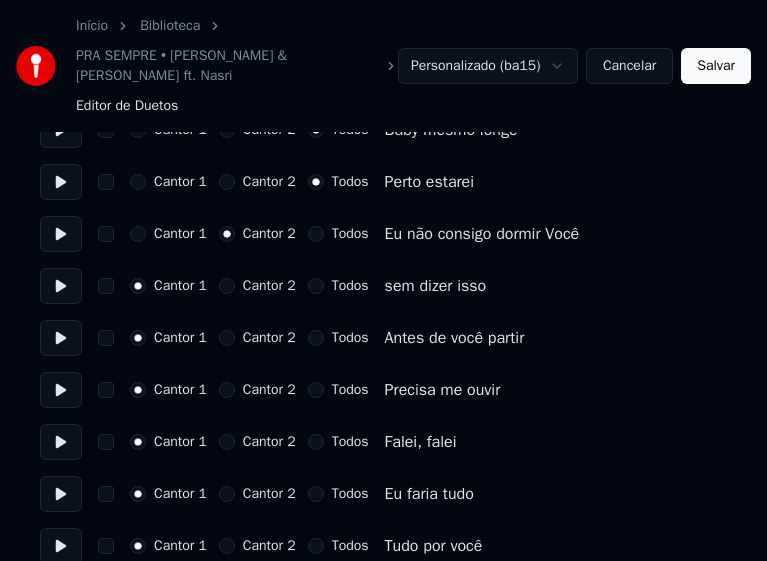 click on "Cantor 2" at bounding box center [227, 338] 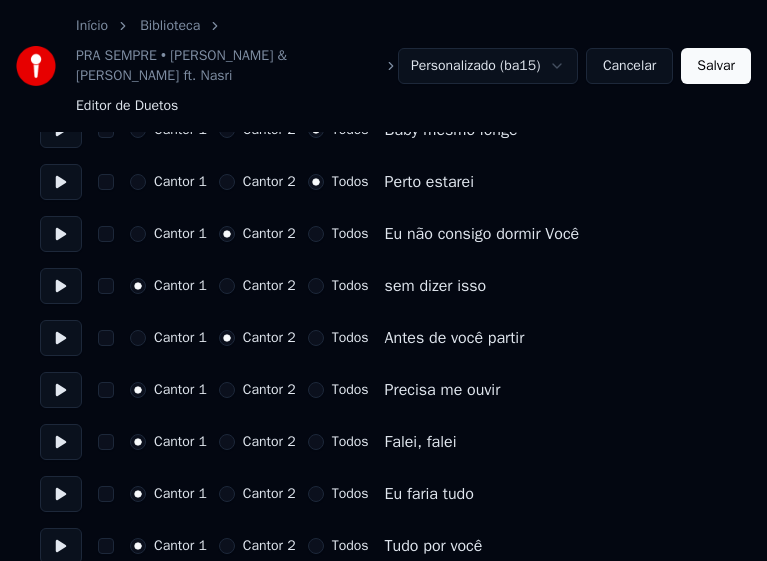 click on "Todos" at bounding box center [316, 390] 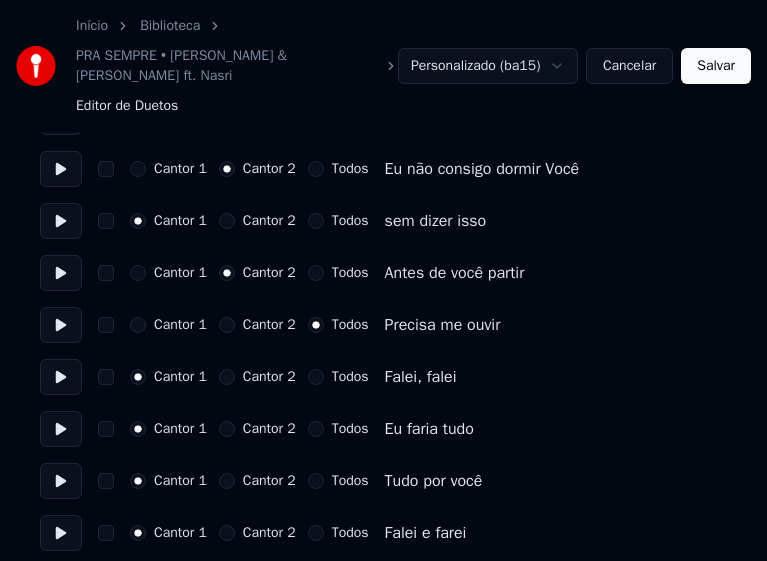 scroll, scrollTop: 1700, scrollLeft: 0, axis: vertical 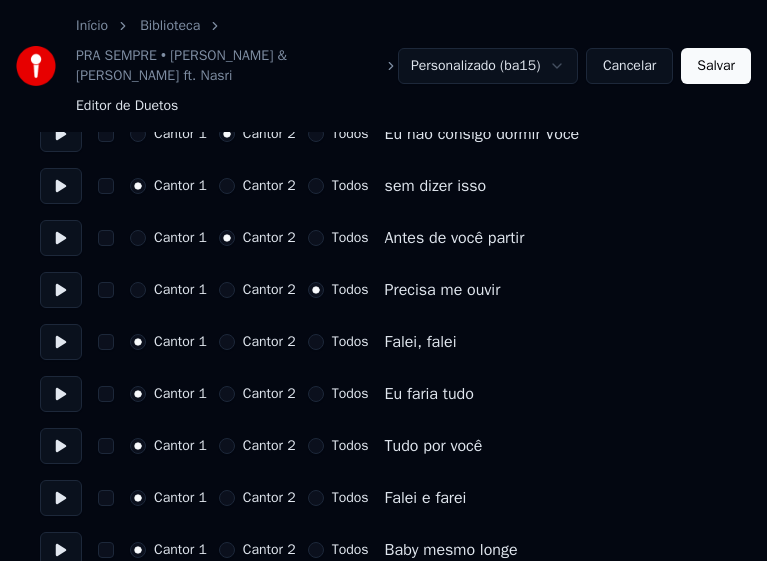 click on "Todos" at bounding box center (316, 342) 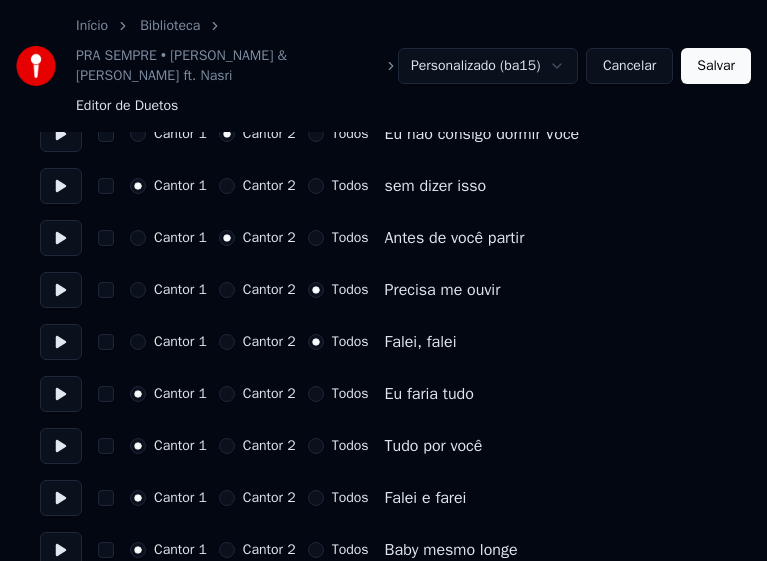 scroll, scrollTop: 1800, scrollLeft: 0, axis: vertical 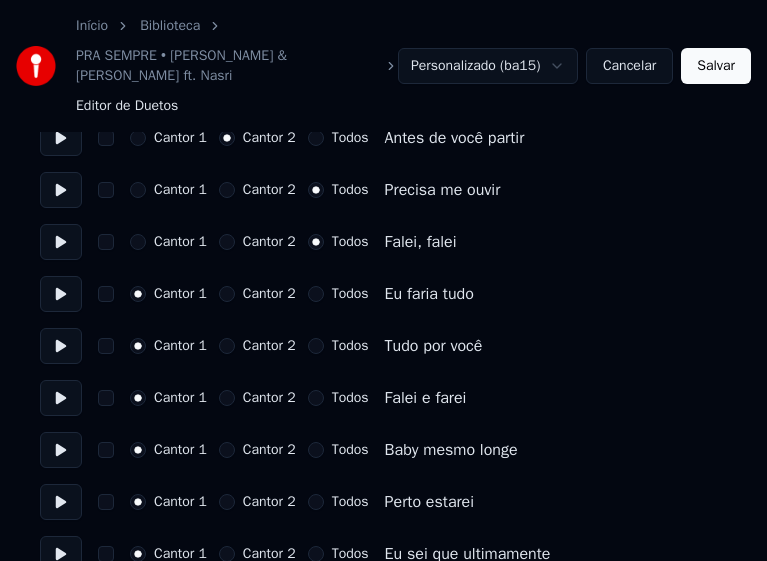 click on "Todos" at bounding box center [316, 294] 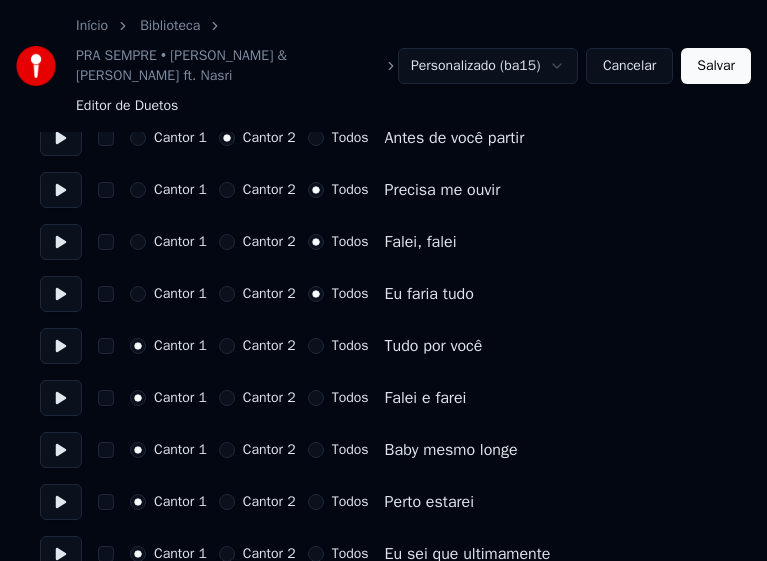 click on "Todos" at bounding box center (316, 346) 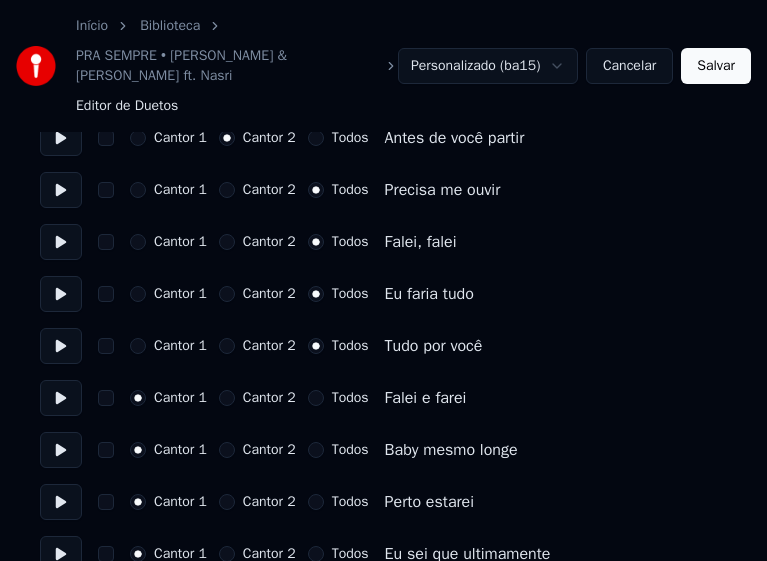 click on "Cantor 2" at bounding box center [227, 398] 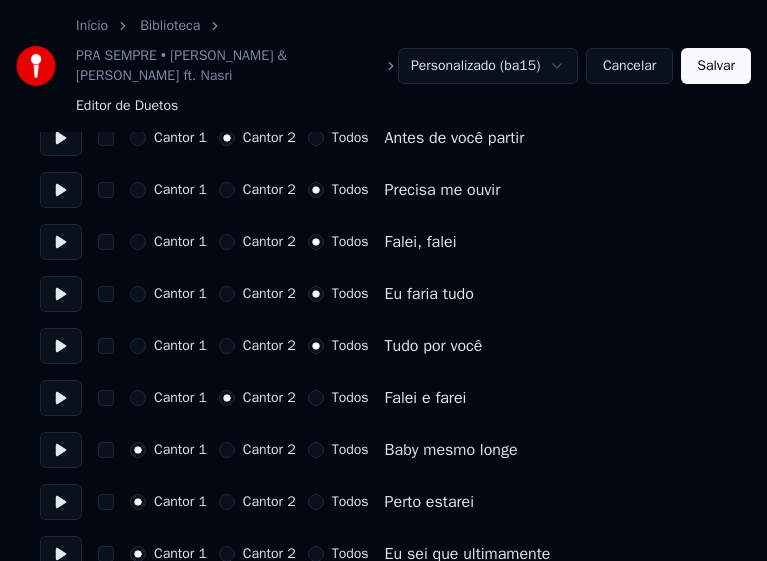 click on "Todos" at bounding box center (316, 450) 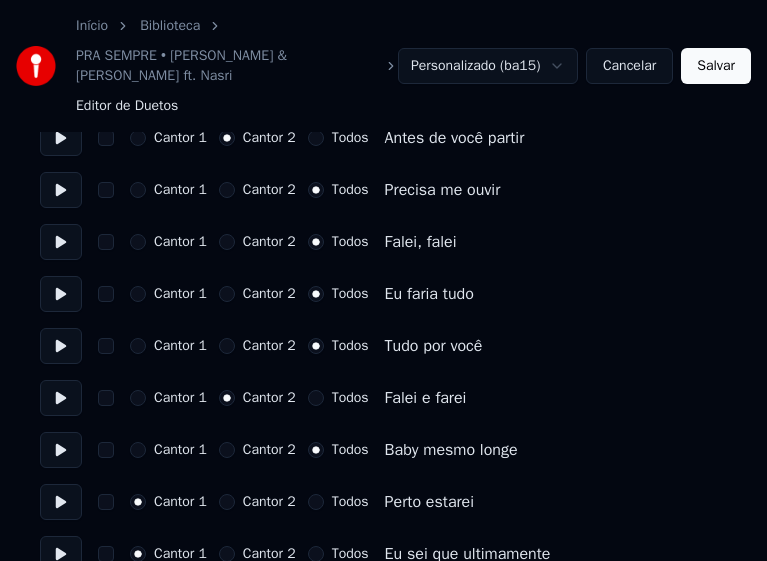 click on "Todos" at bounding box center (316, 502) 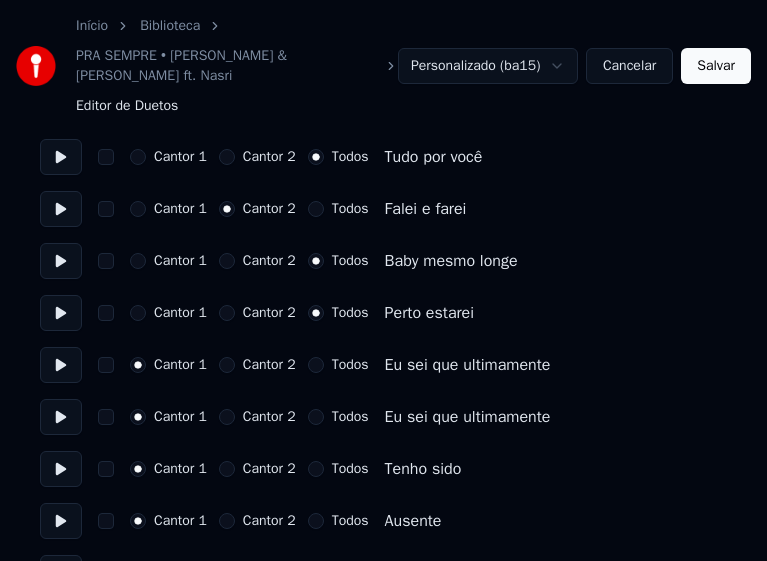 scroll, scrollTop: 2000, scrollLeft: 0, axis: vertical 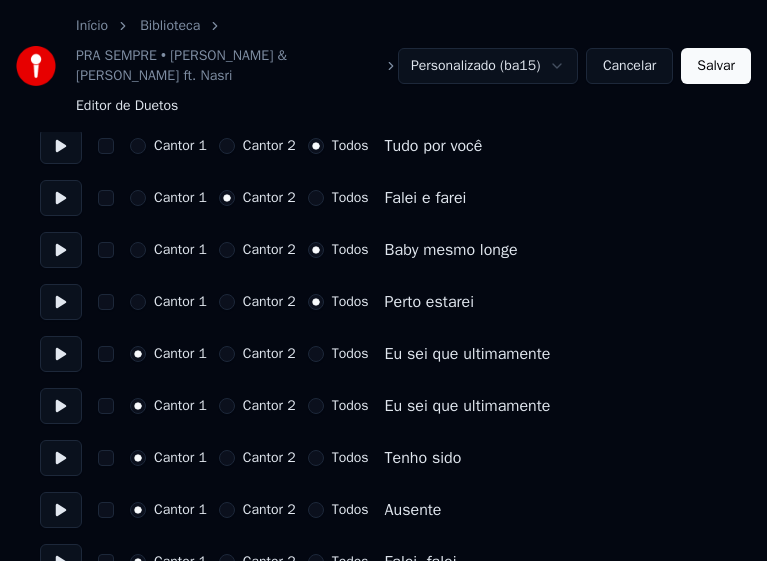 click on "Cantor 2" at bounding box center (227, 406) 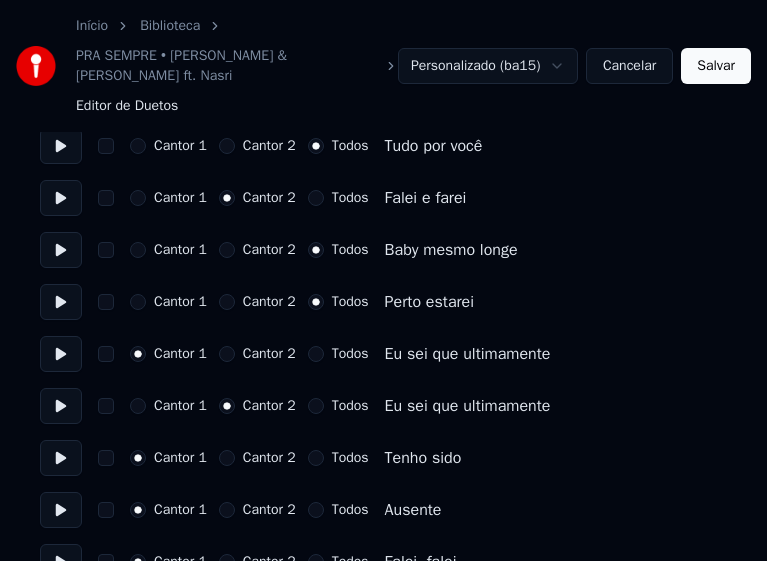 scroll, scrollTop: 2100, scrollLeft: 0, axis: vertical 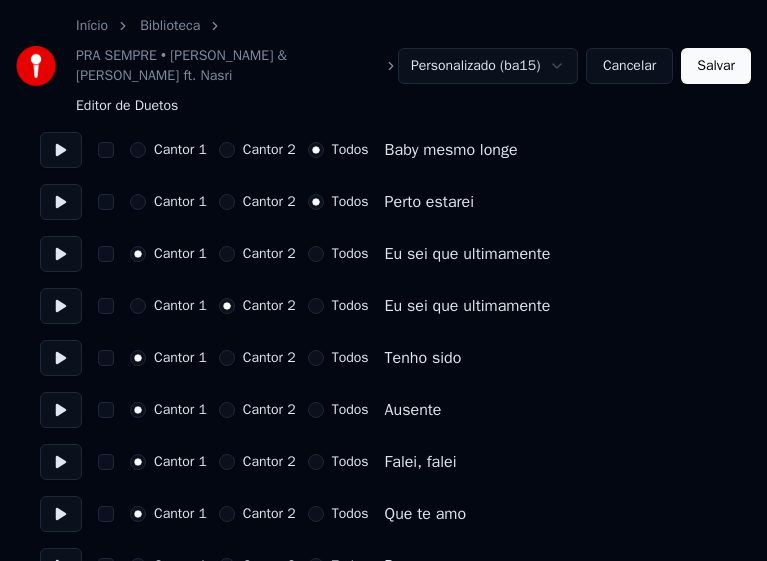 click on "Todos" at bounding box center (316, 410) 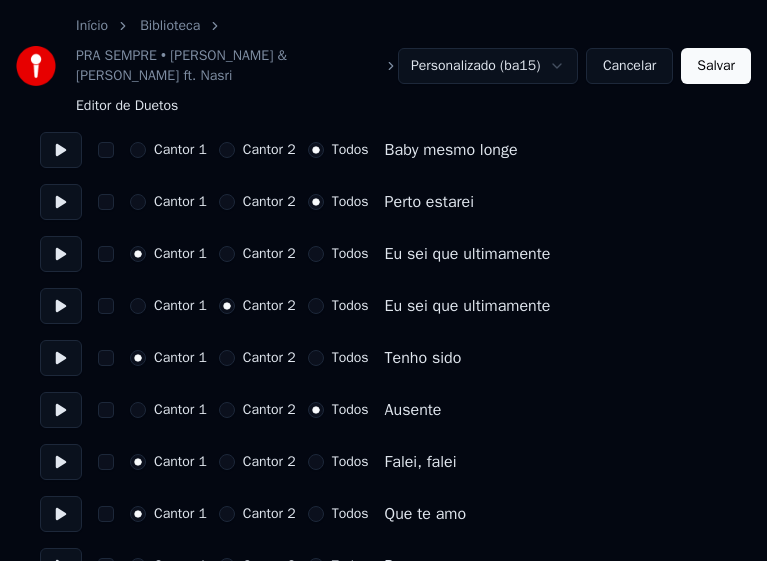 click on "Todos" at bounding box center [316, 462] 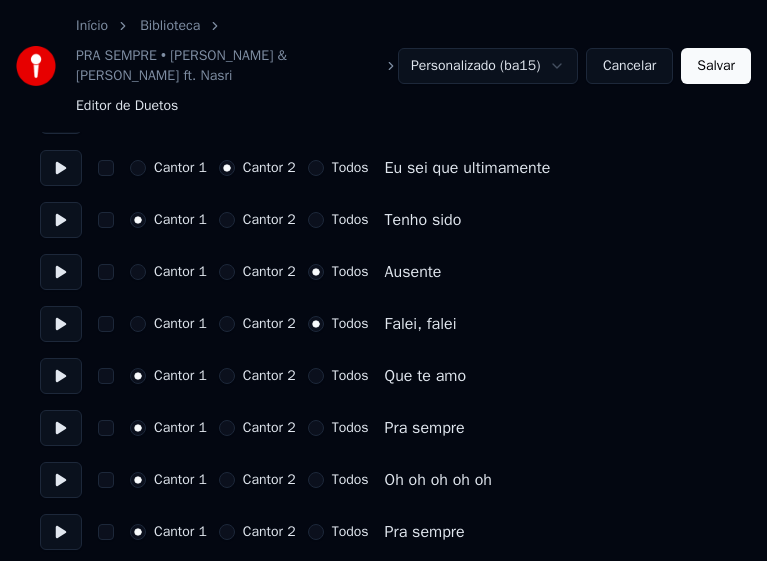 scroll, scrollTop: 2279, scrollLeft: 0, axis: vertical 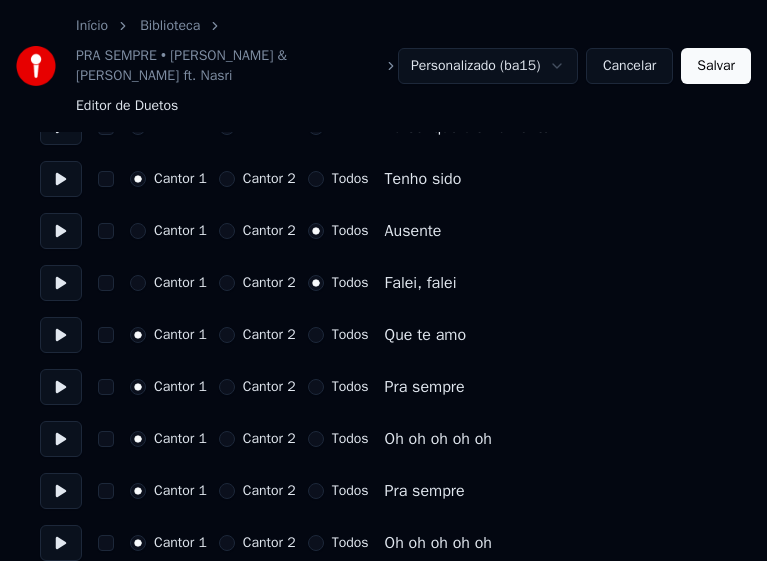 click on "Todos" at bounding box center (316, 335) 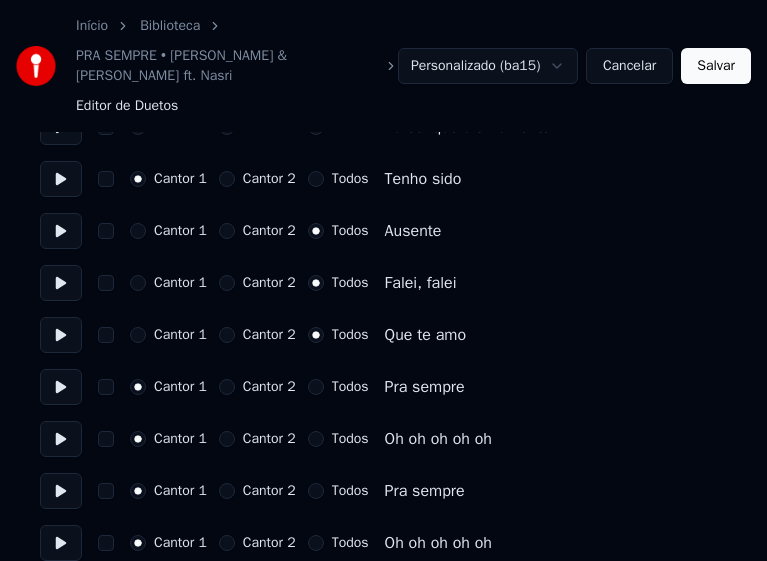 click on "Todos" at bounding box center [316, 387] 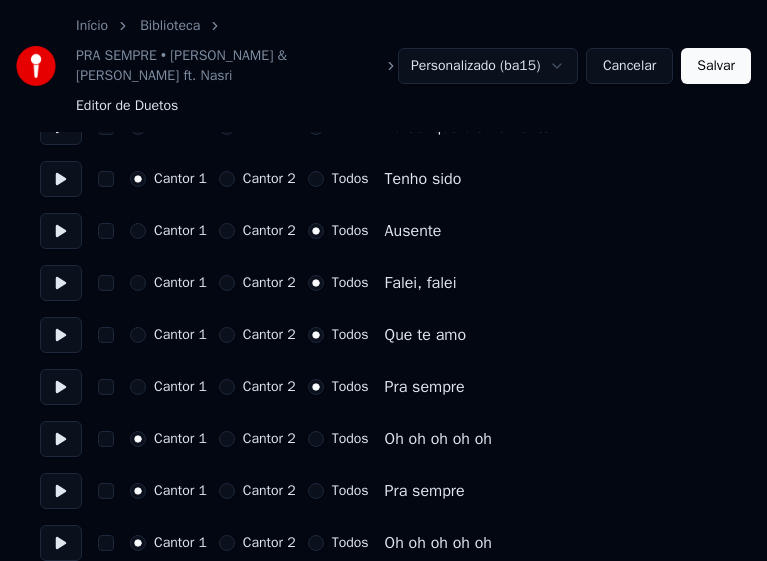 click on "Todos" at bounding box center [316, 439] 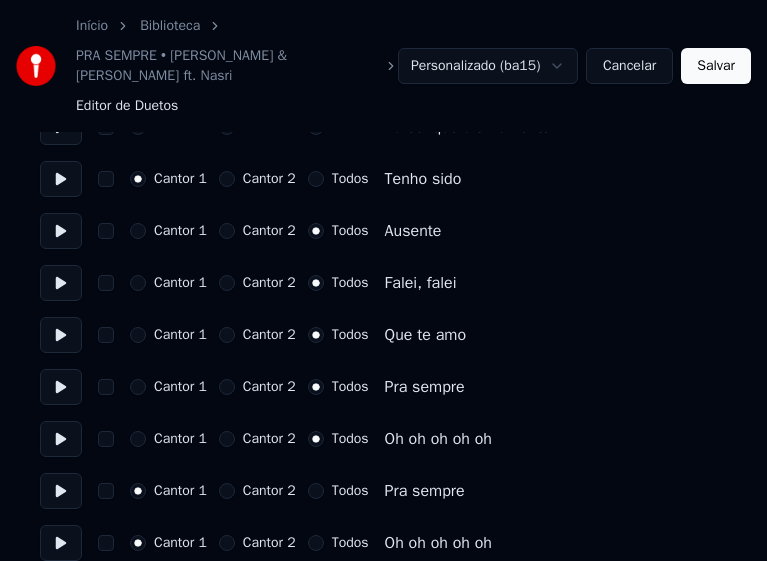click on "Todos" at bounding box center [316, 491] 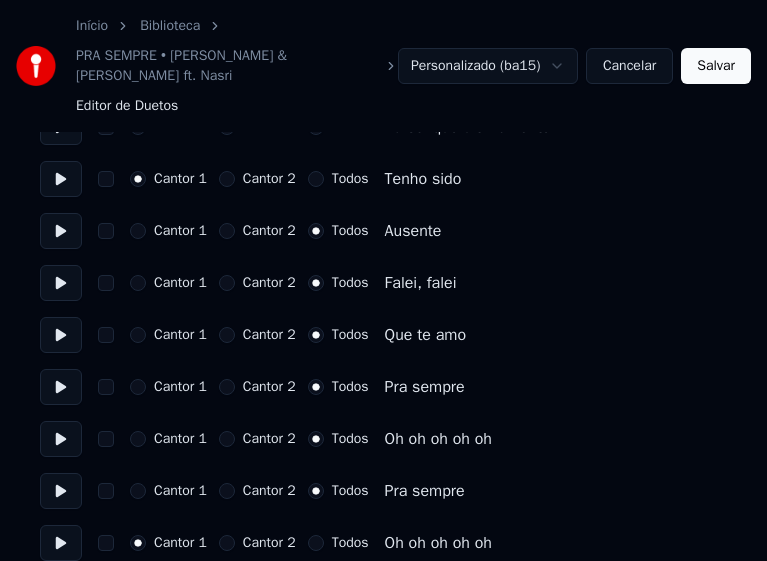 click on "Todos" at bounding box center (316, 543) 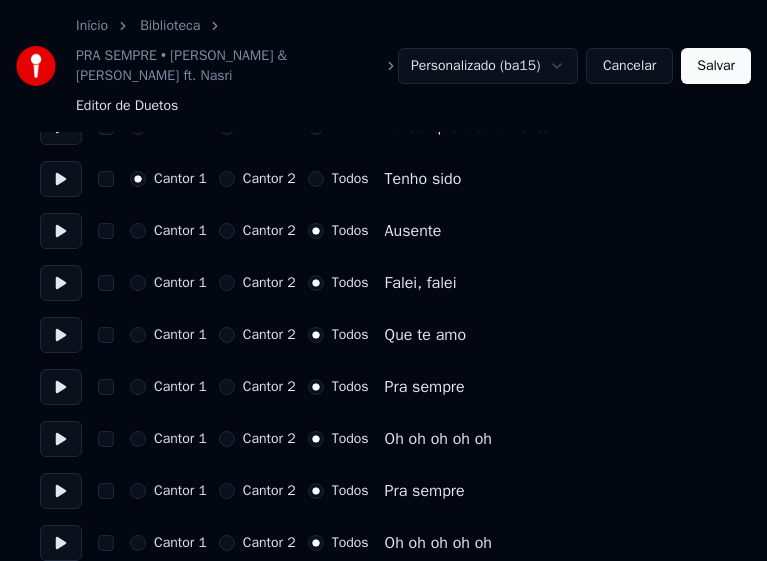 click on "Salvar" at bounding box center (716, 66) 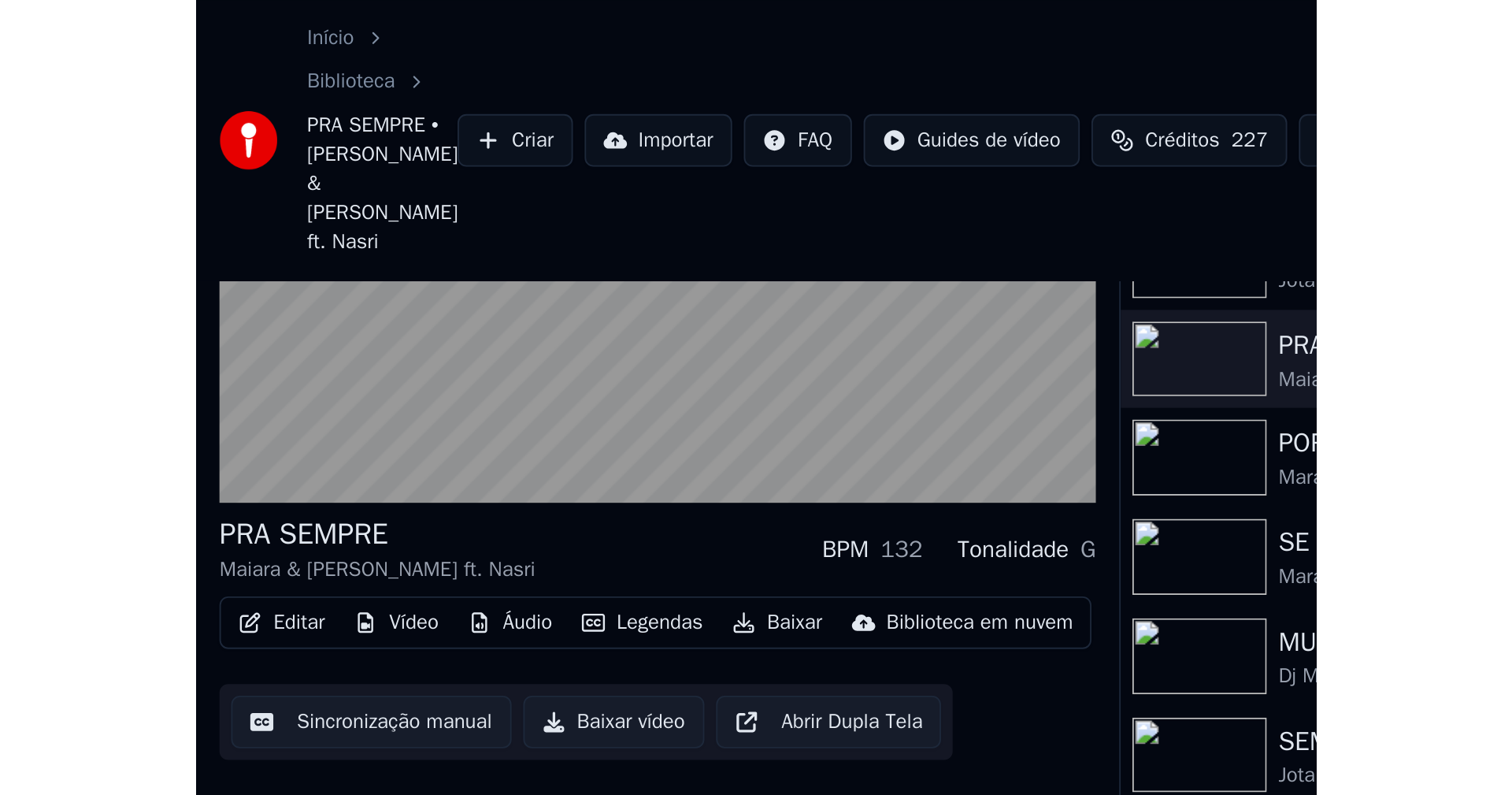 scroll, scrollTop: 0, scrollLeft: 0, axis: both 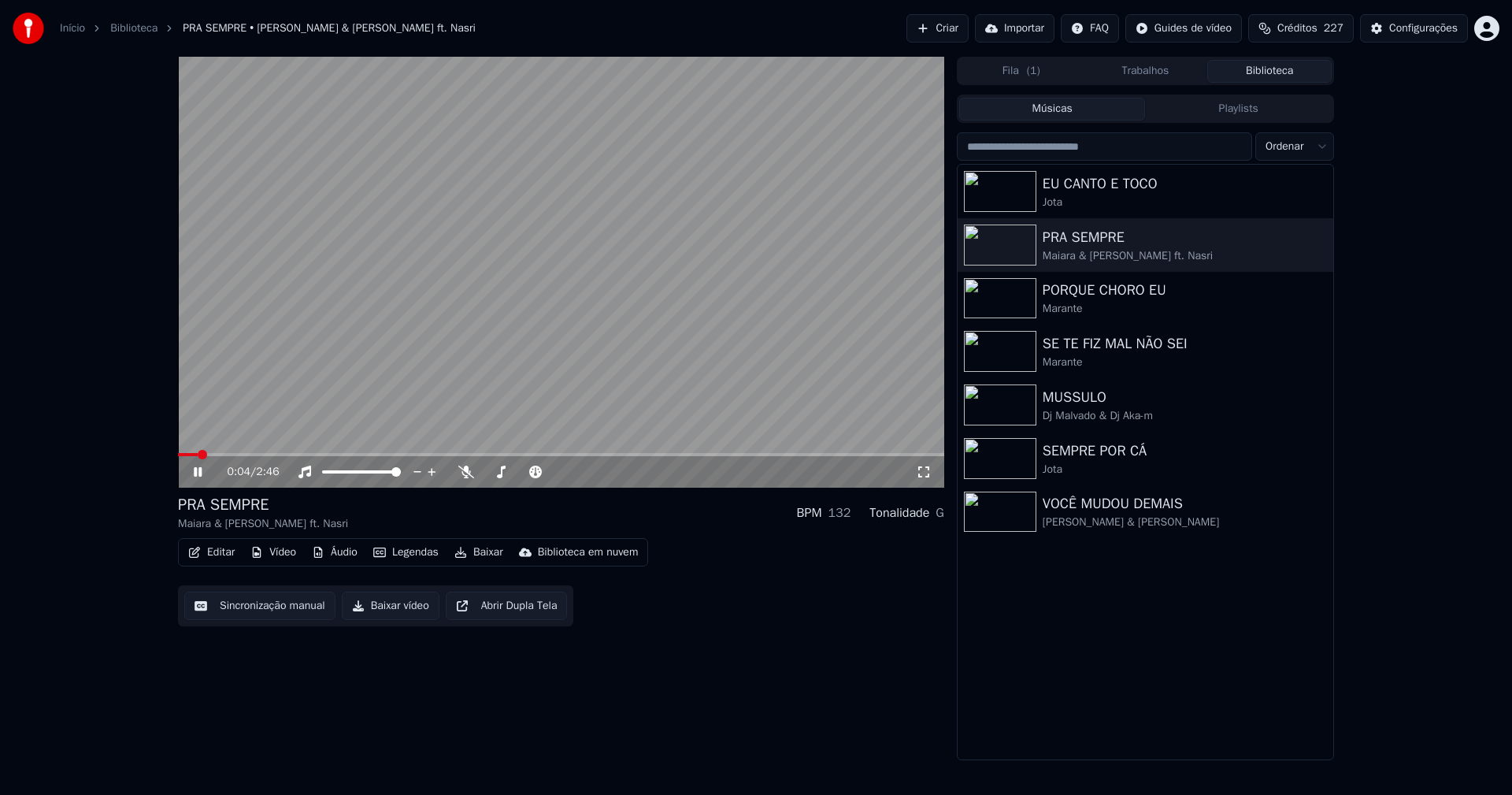 click at bounding box center [187, 455] 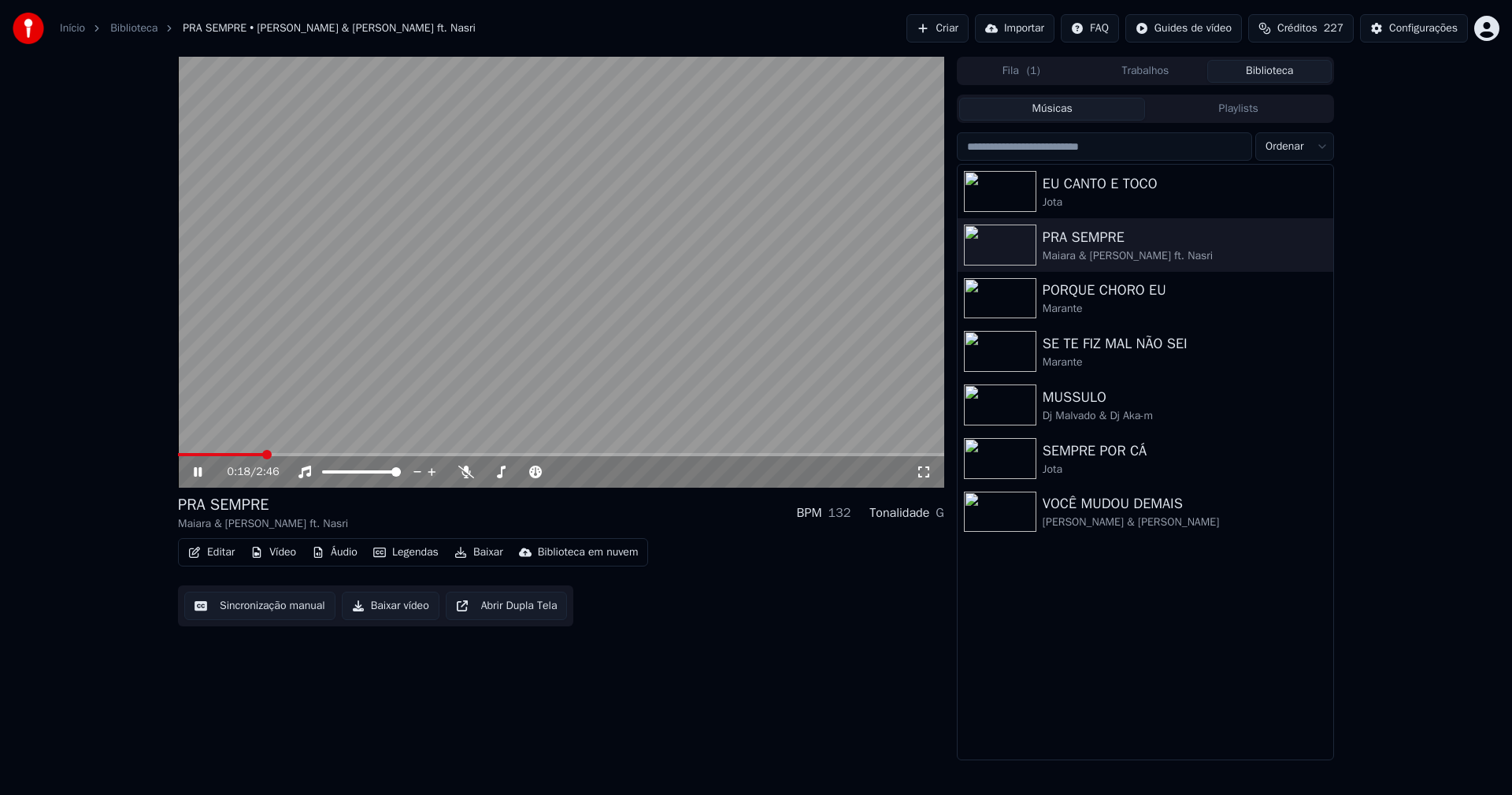 click 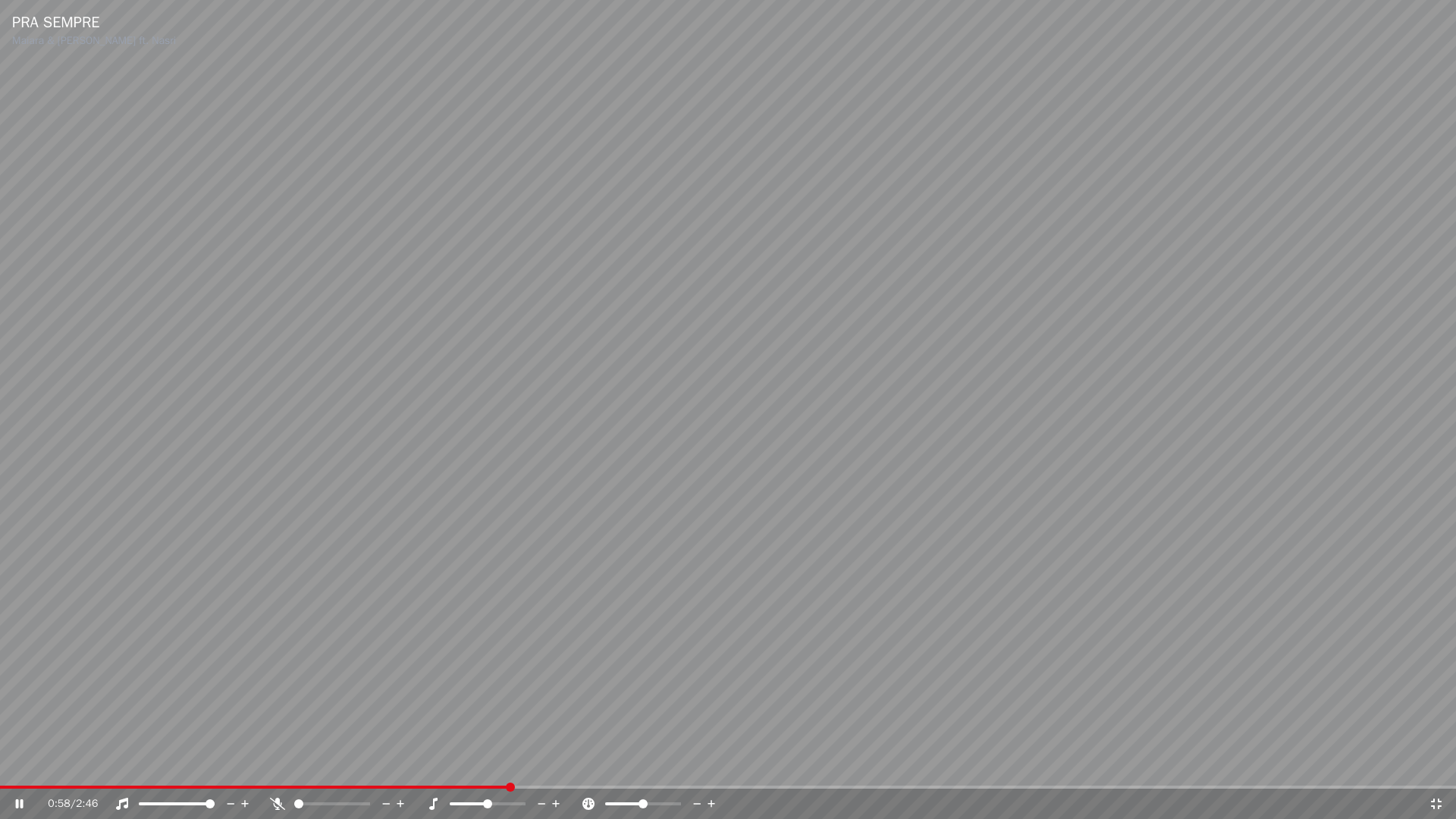 click on "0:58  /  2:46" at bounding box center [728, 804] 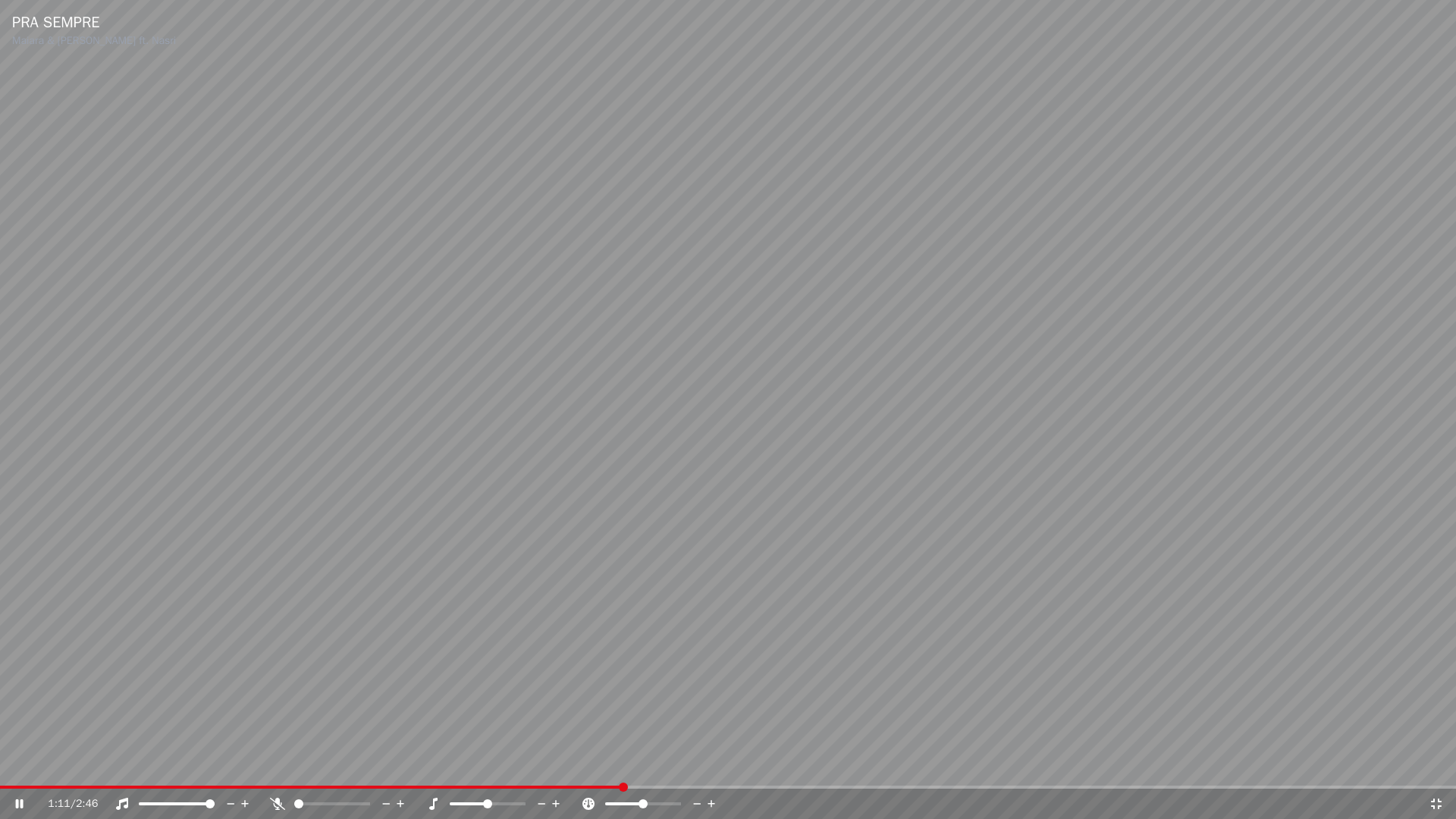 click 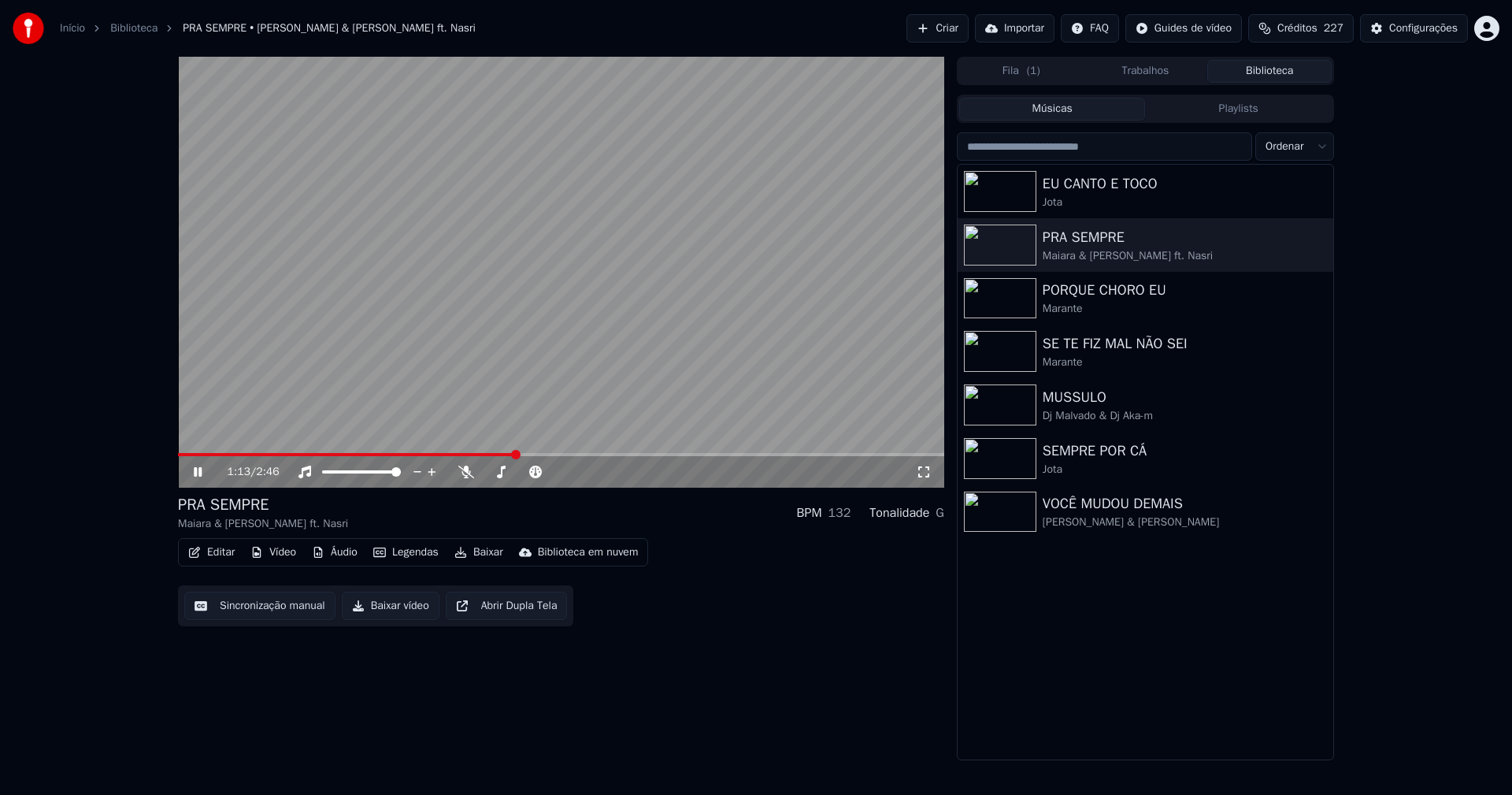 click 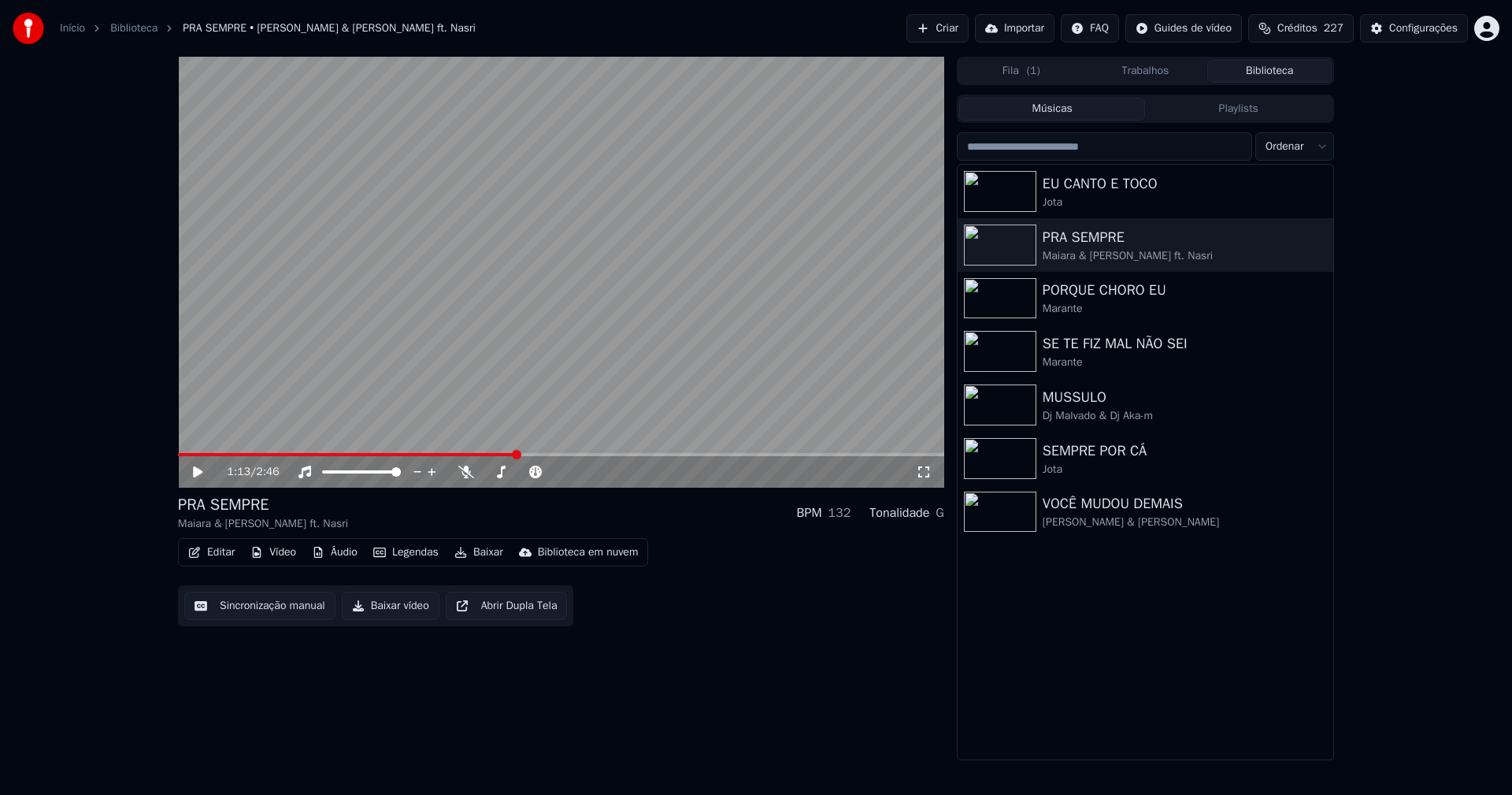 click on "Baixar vídeo" at bounding box center [391, 606] 